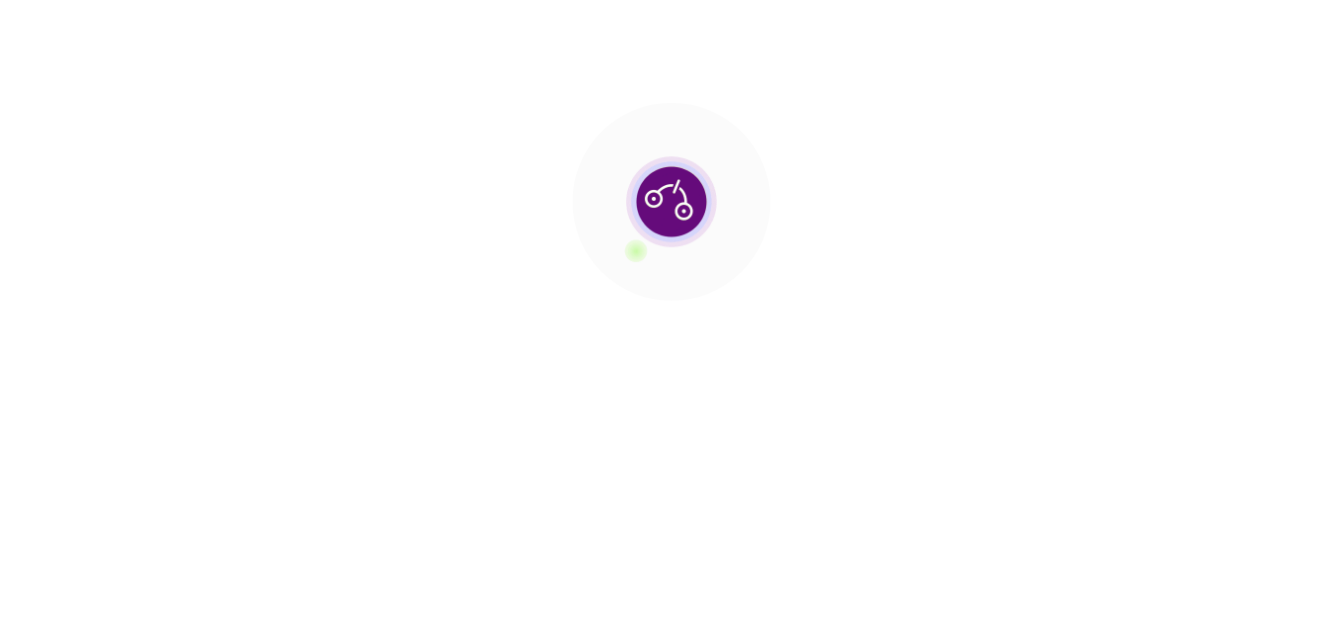 scroll, scrollTop: 0, scrollLeft: 0, axis: both 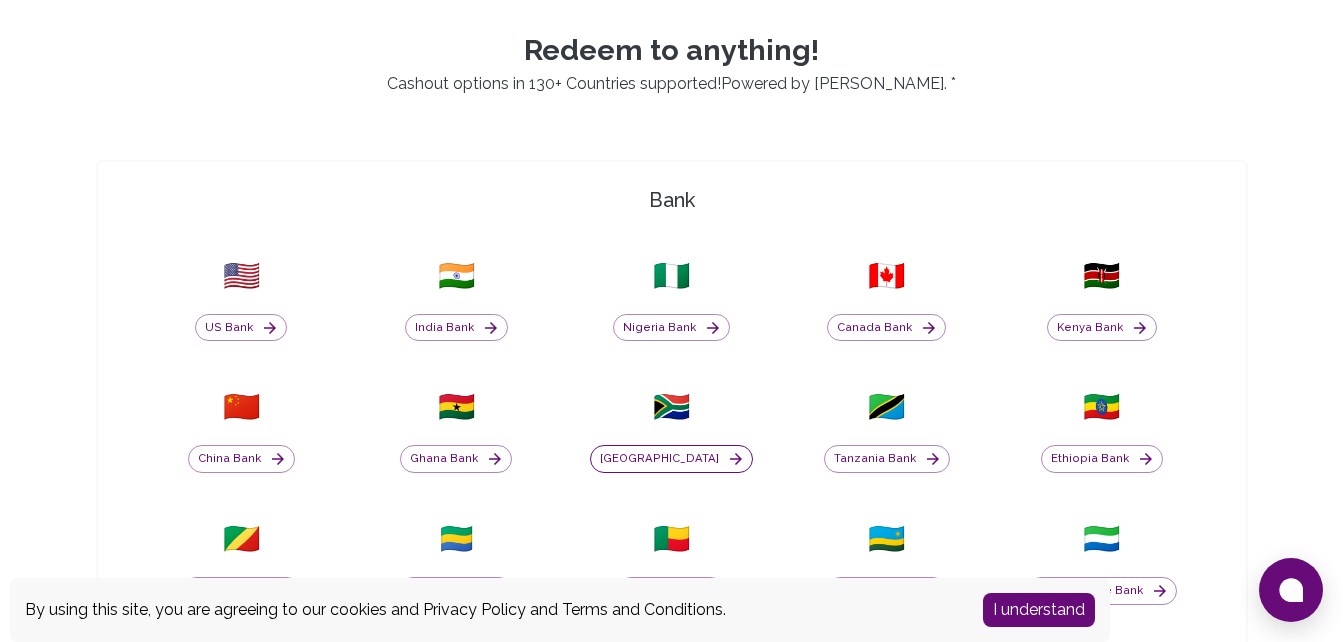 click on "[GEOGRAPHIC_DATA]" at bounding box center [671, 459] 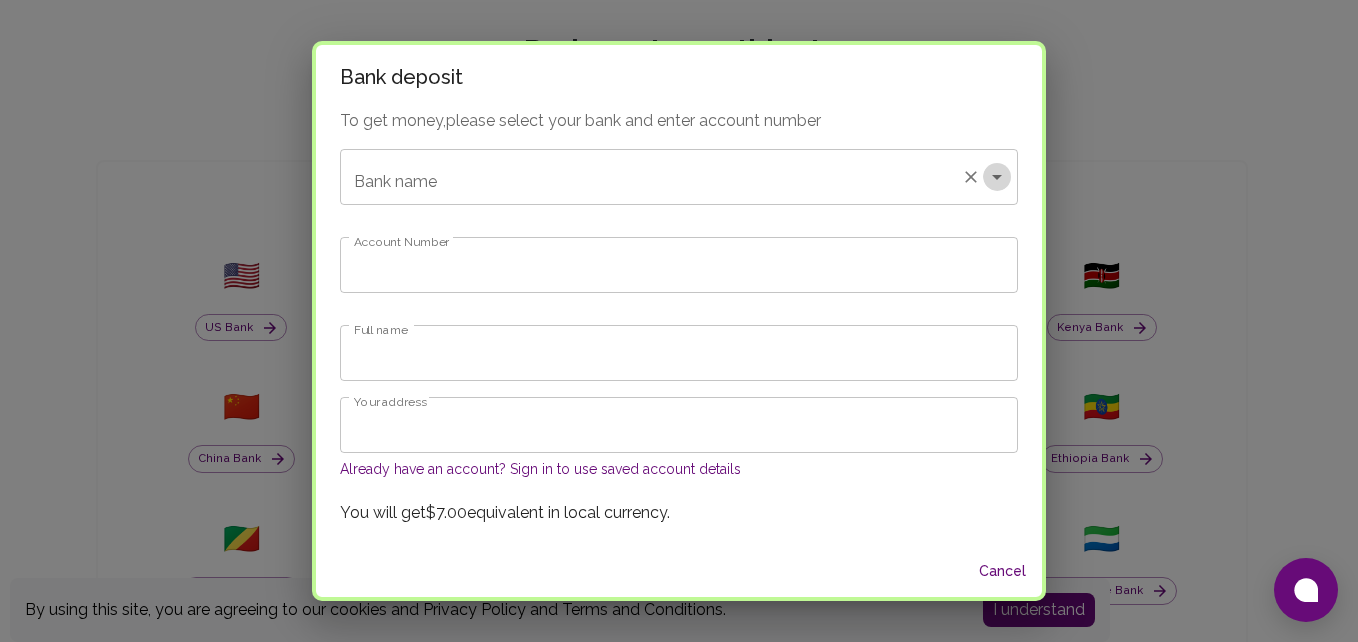 click 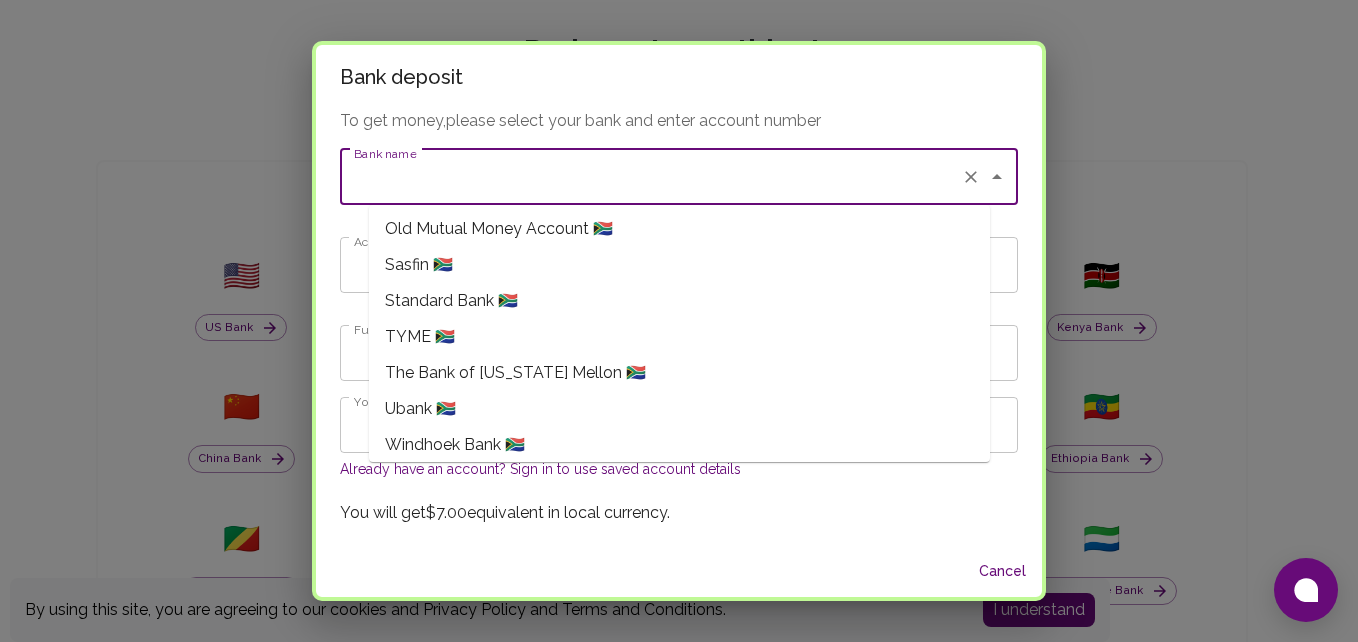 scroll, scrollTop: 515, scrollLeft: 0, axis: vertical 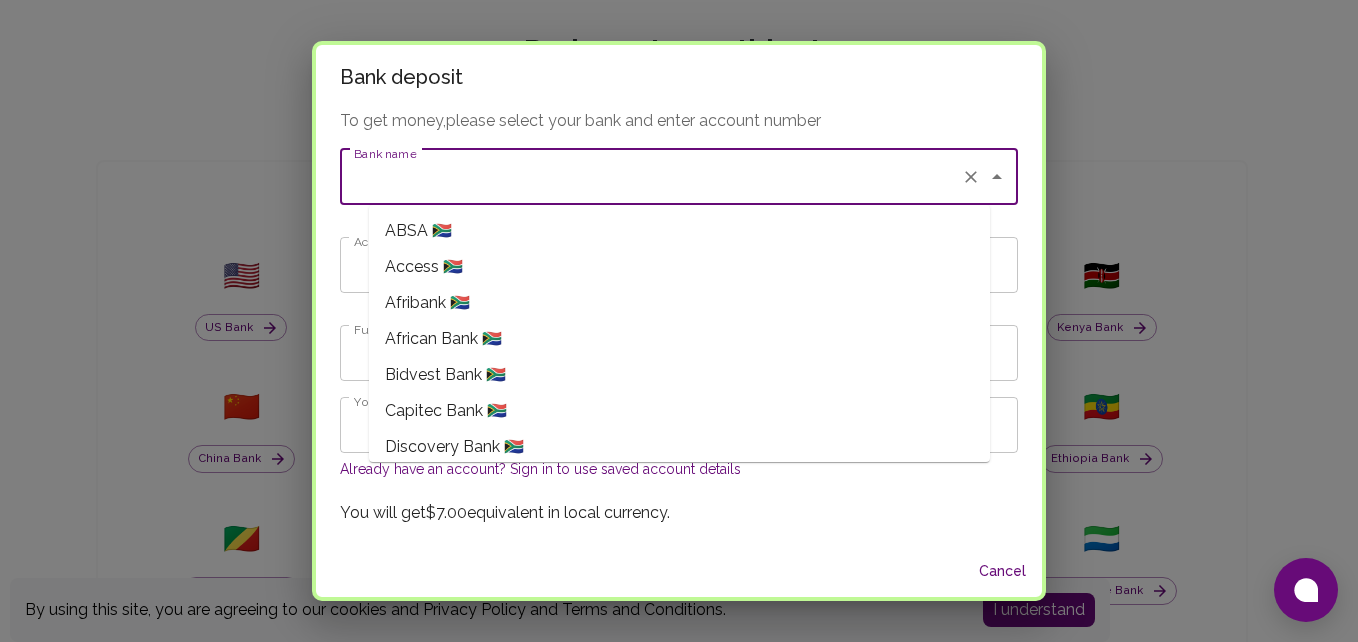 click on "Bank name" at bounding box center (651, 177) 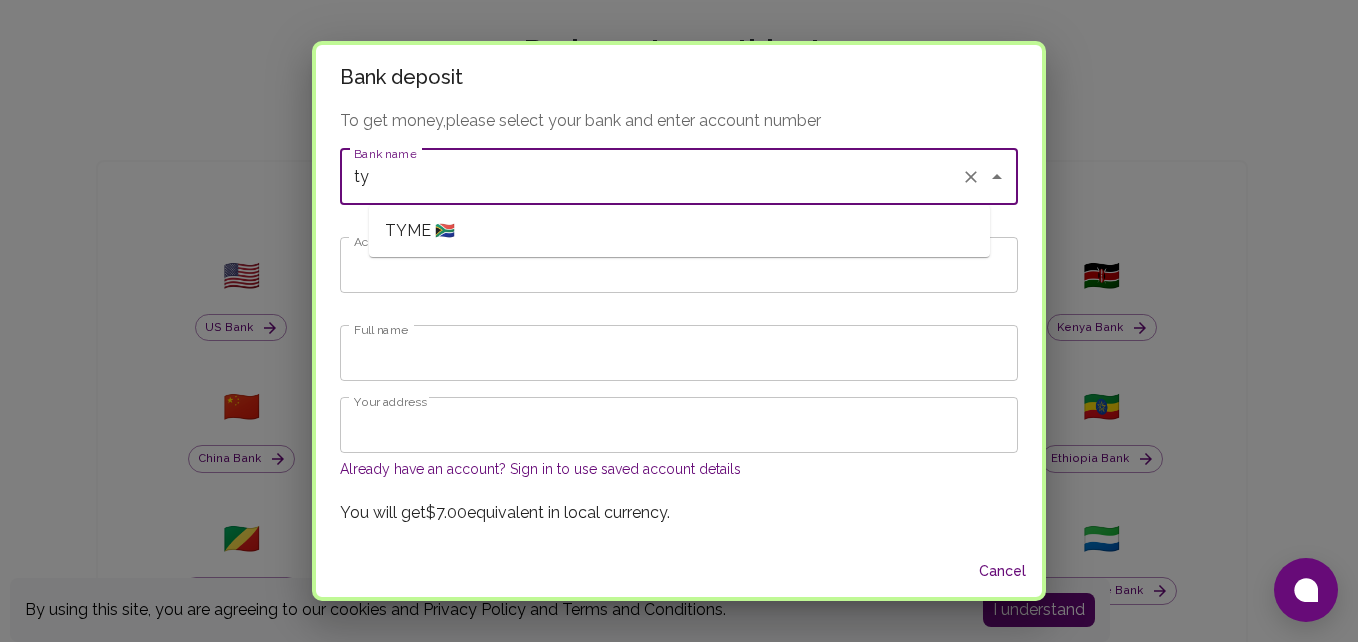 click on "TYME 🇿🇦" at bounding box center [679, 231] 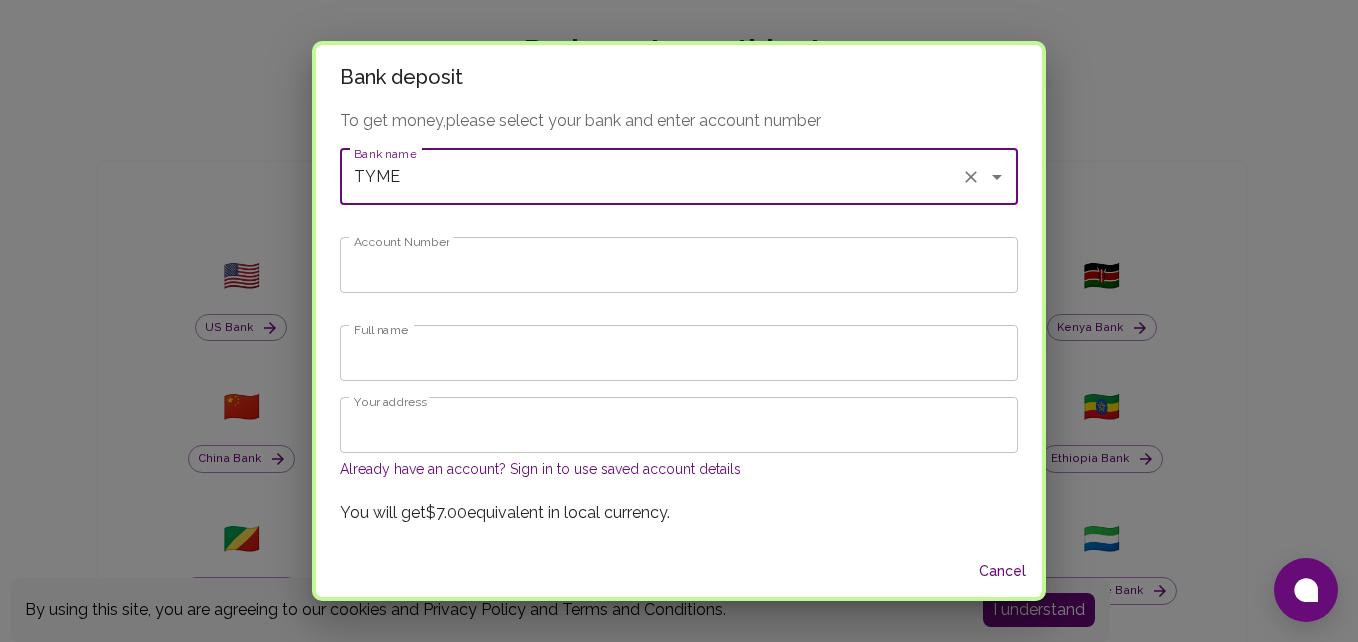 type on "TYME" 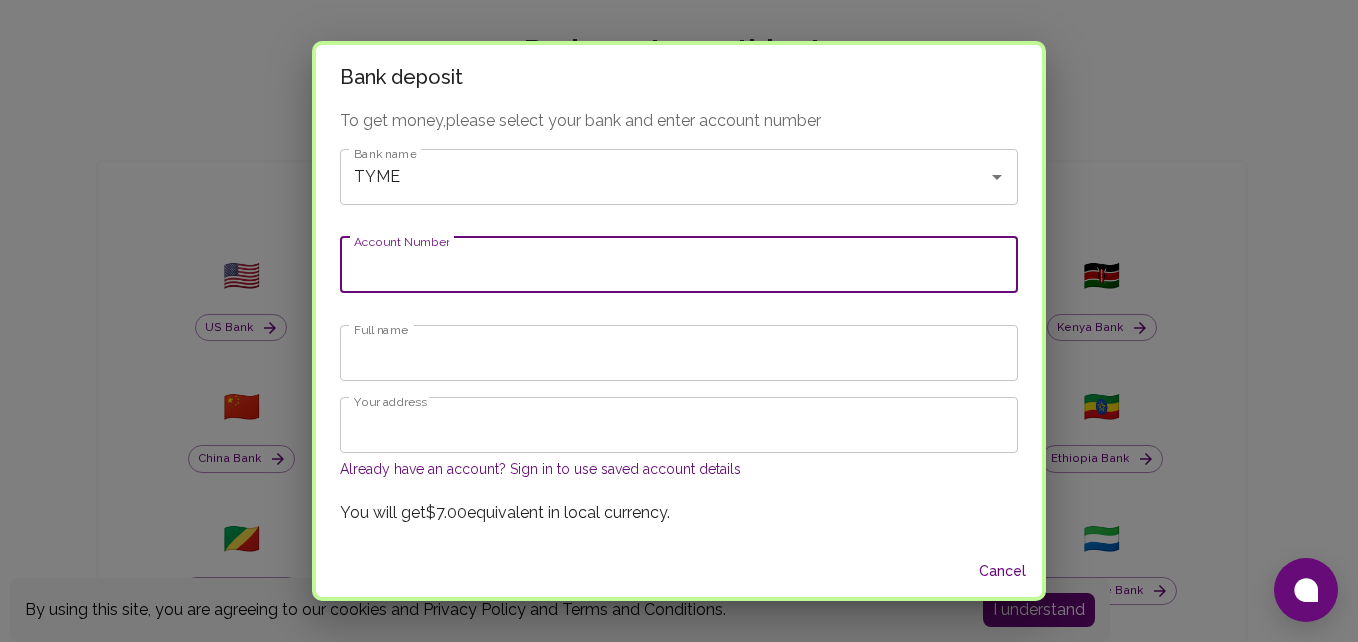 click on "Account Number" at bounding box center [679, 265] 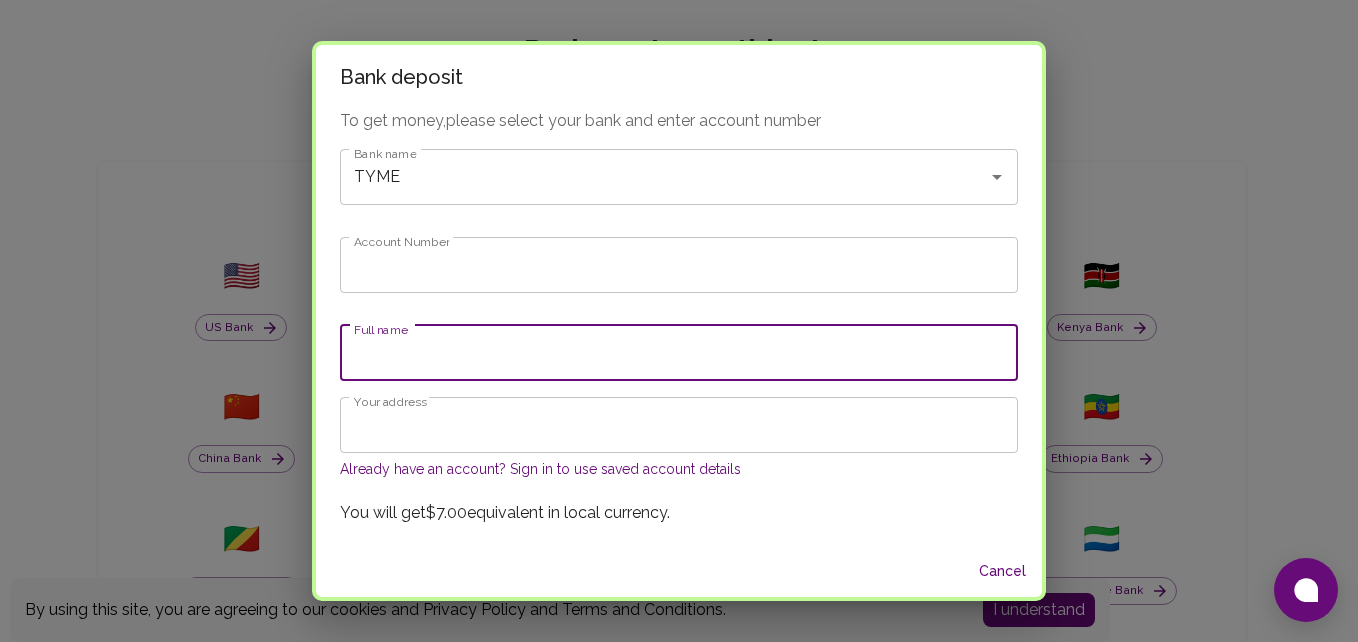 click on "Full name" at bounding box center (679, 353) 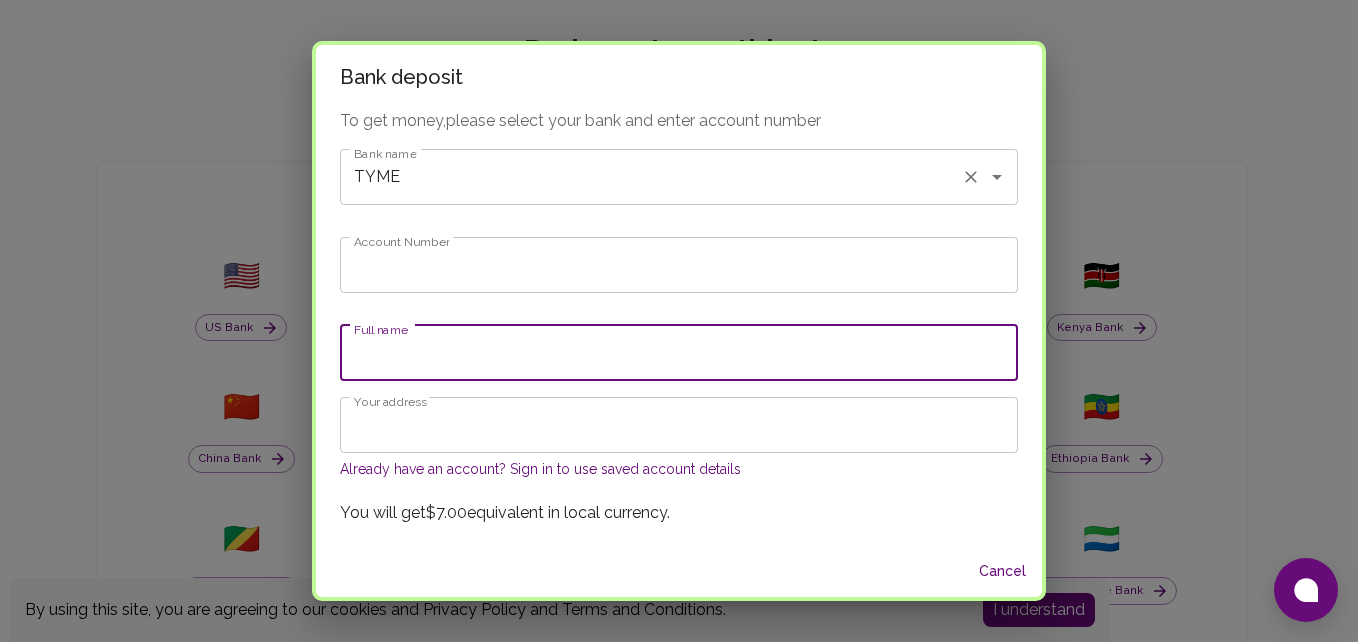click on "TYME" at bounding box center [651, 177] 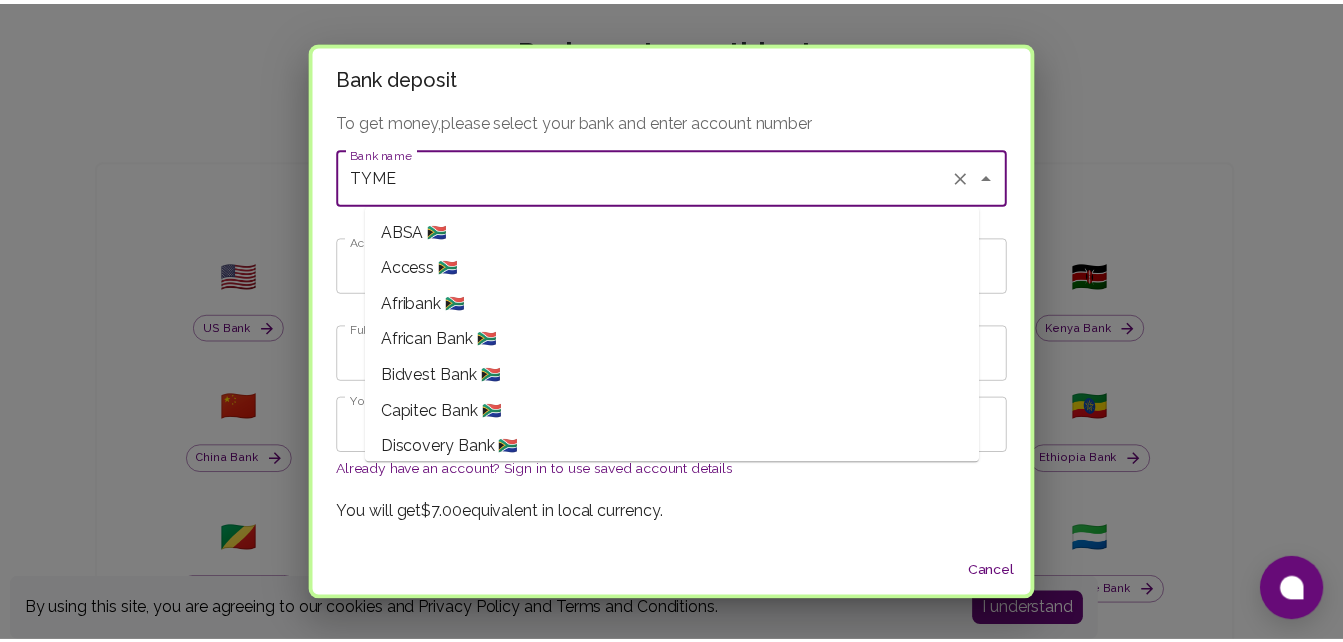 scroll, scrollTop: 399, scrollLeft: 0, axis: vertical 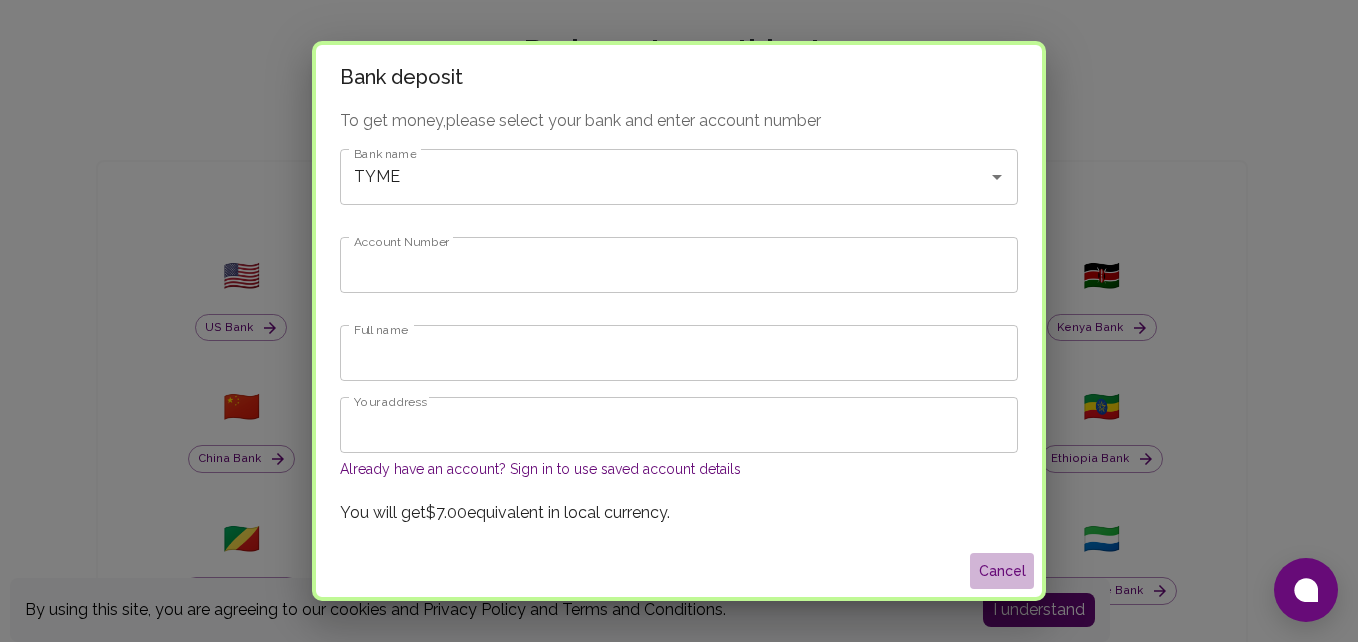 click on "Cancel" at bounding box center (1002, 571) 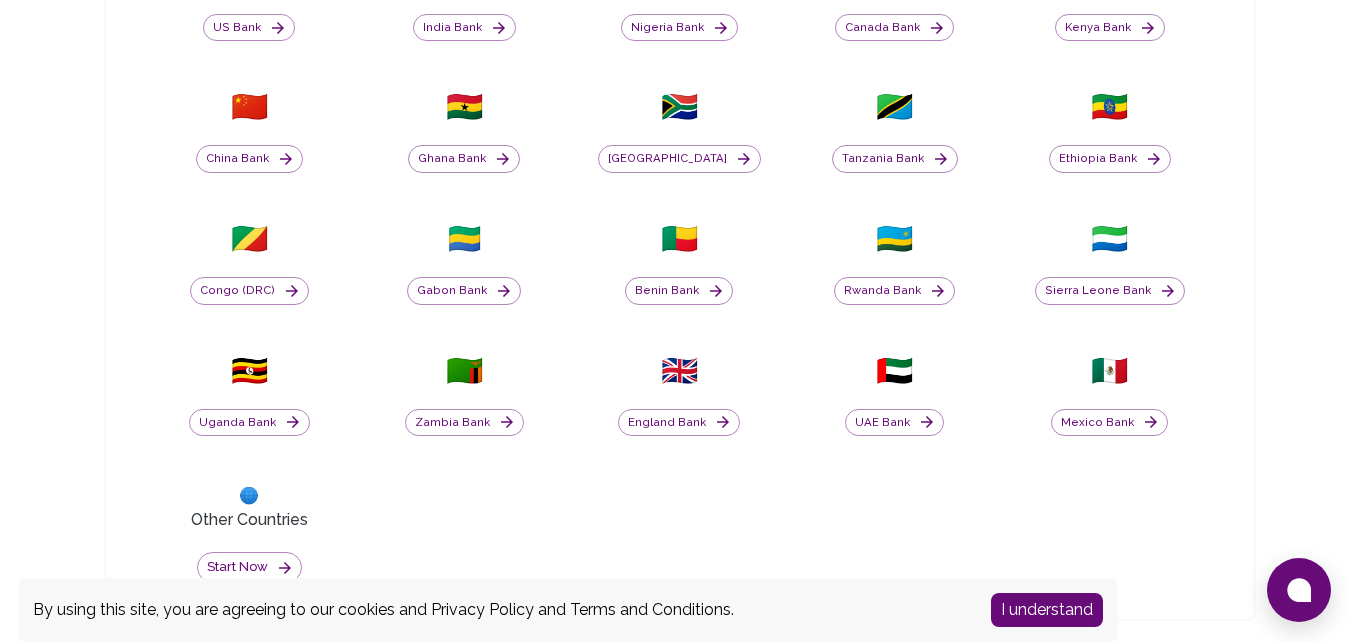 scroll, scrollTop: 800, scrollLeft: 0, axis: vertical 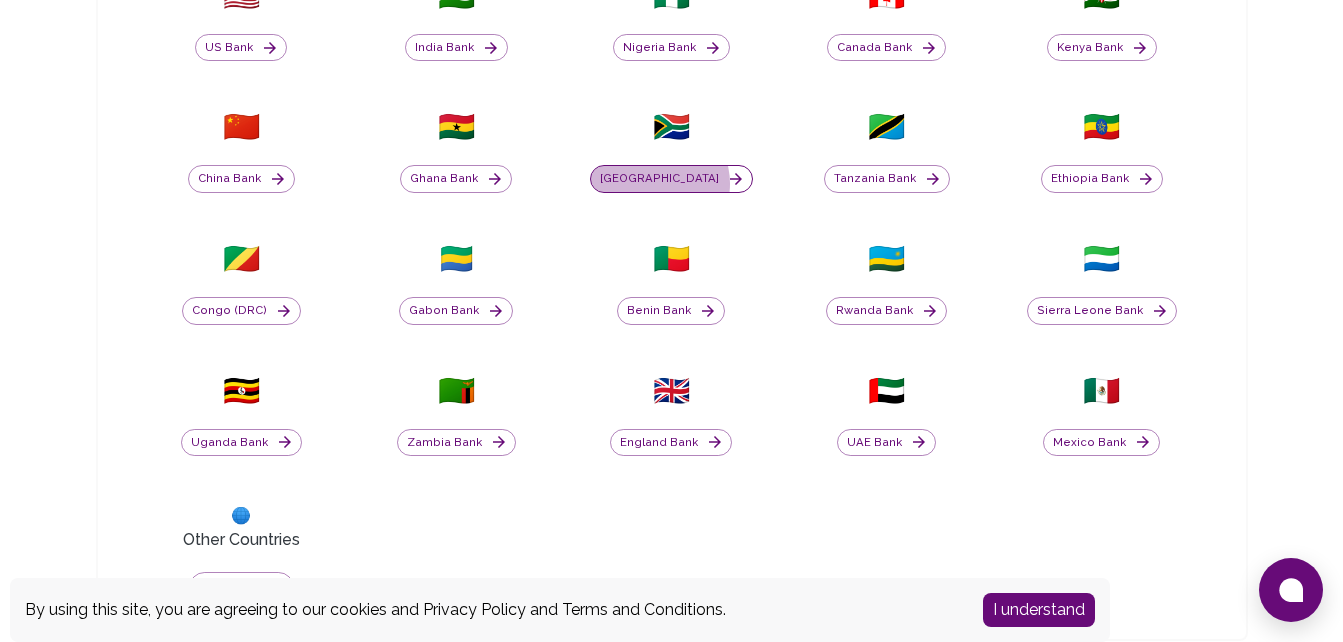 click on "[GEOGRAPHIC_DATA]" at bounding box center (671, 179) 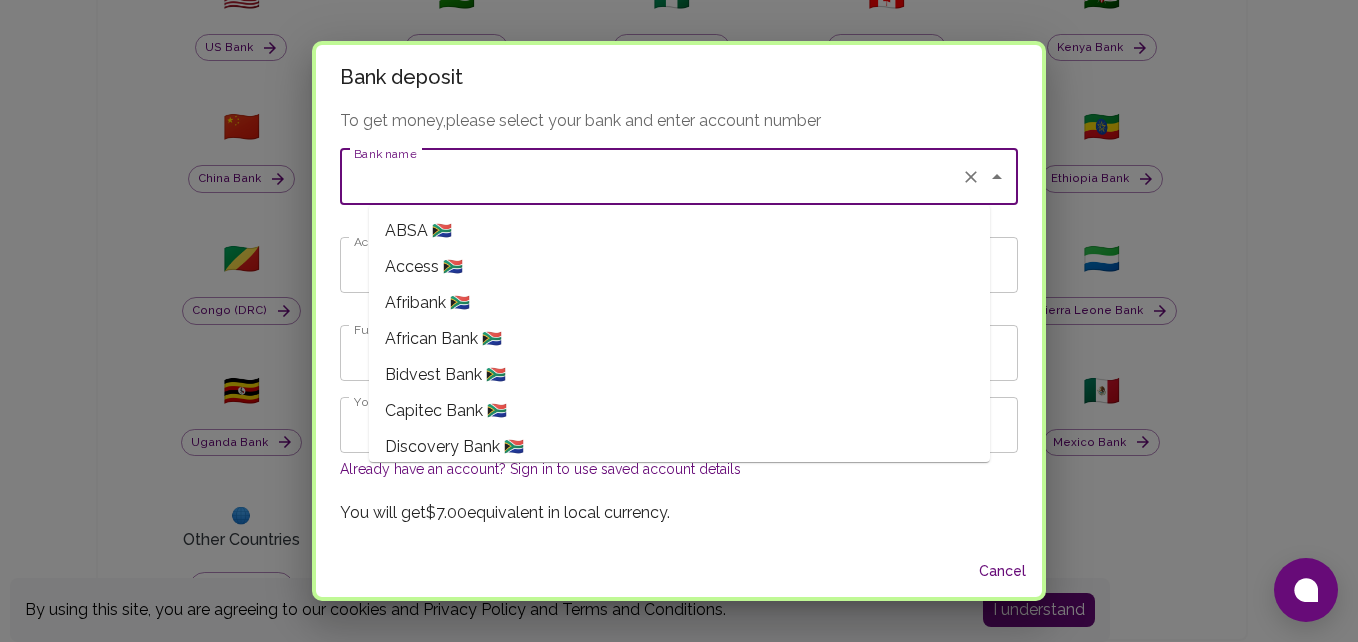 click on "Bank name" at bounding box center [651, 177] 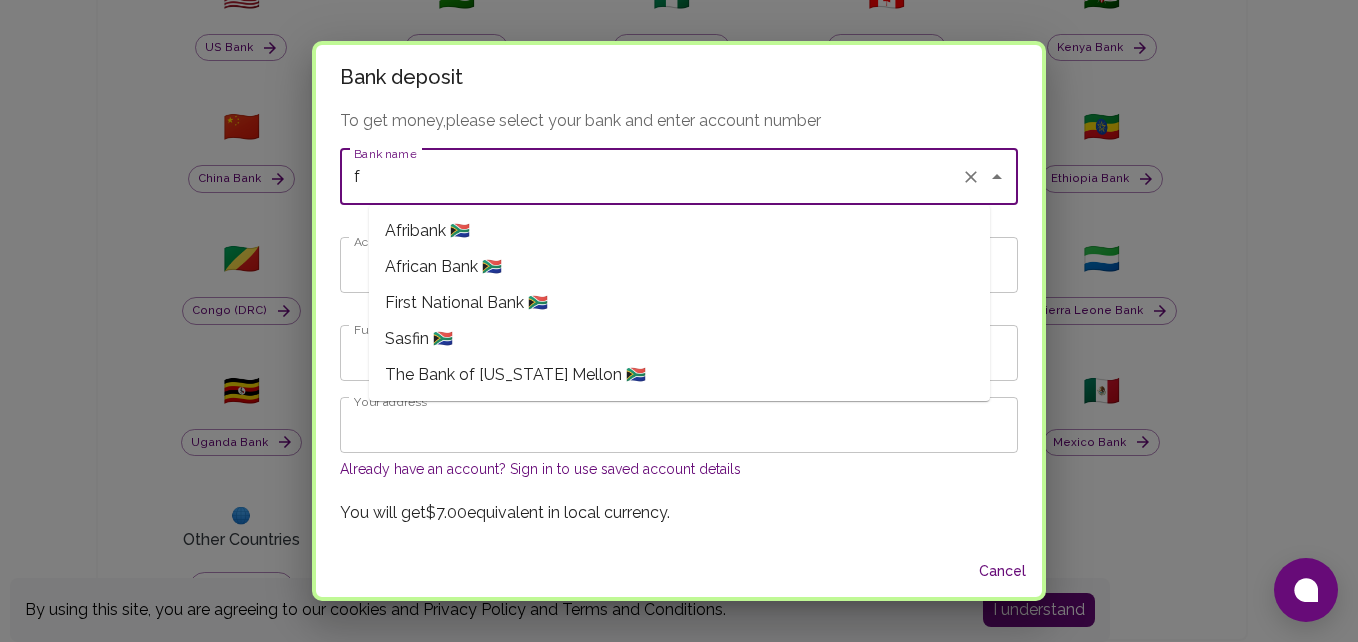 click on "First National Bank 🇿🇦" at bounding box center (466, 303) 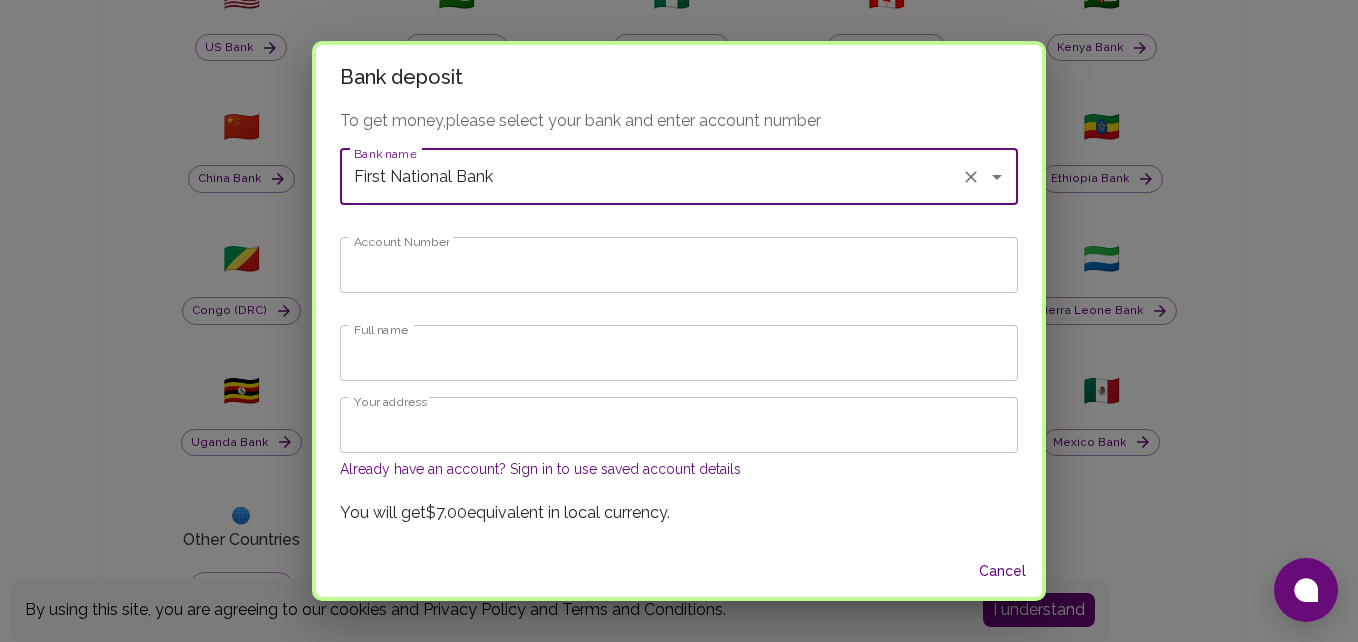 type on "First National Bank" 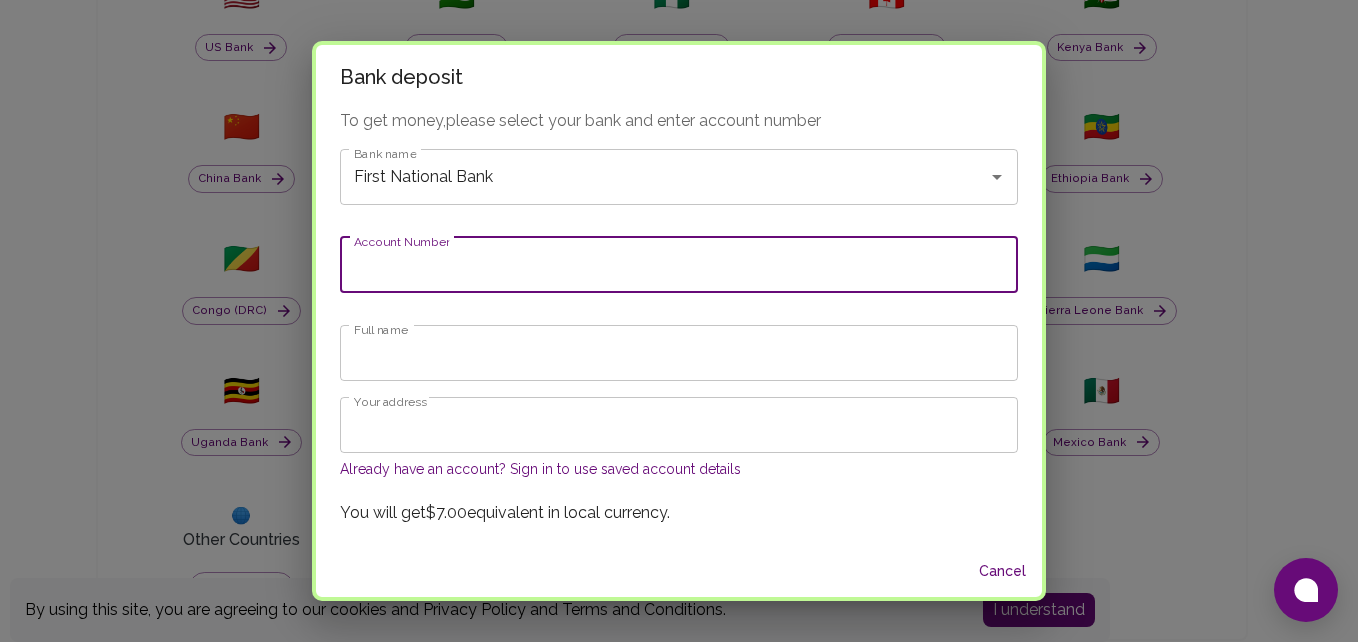 click on "Account Number" at bounding box center (679, 265) 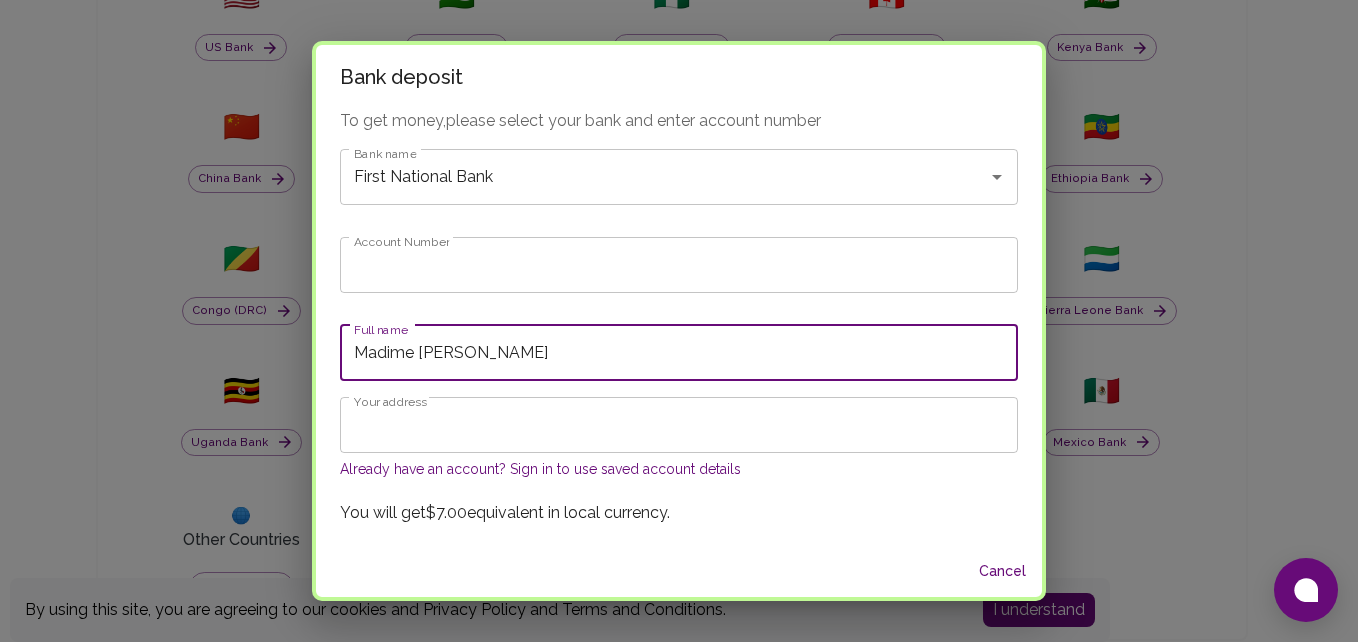 type on "Madime [PERSON_NAME]" 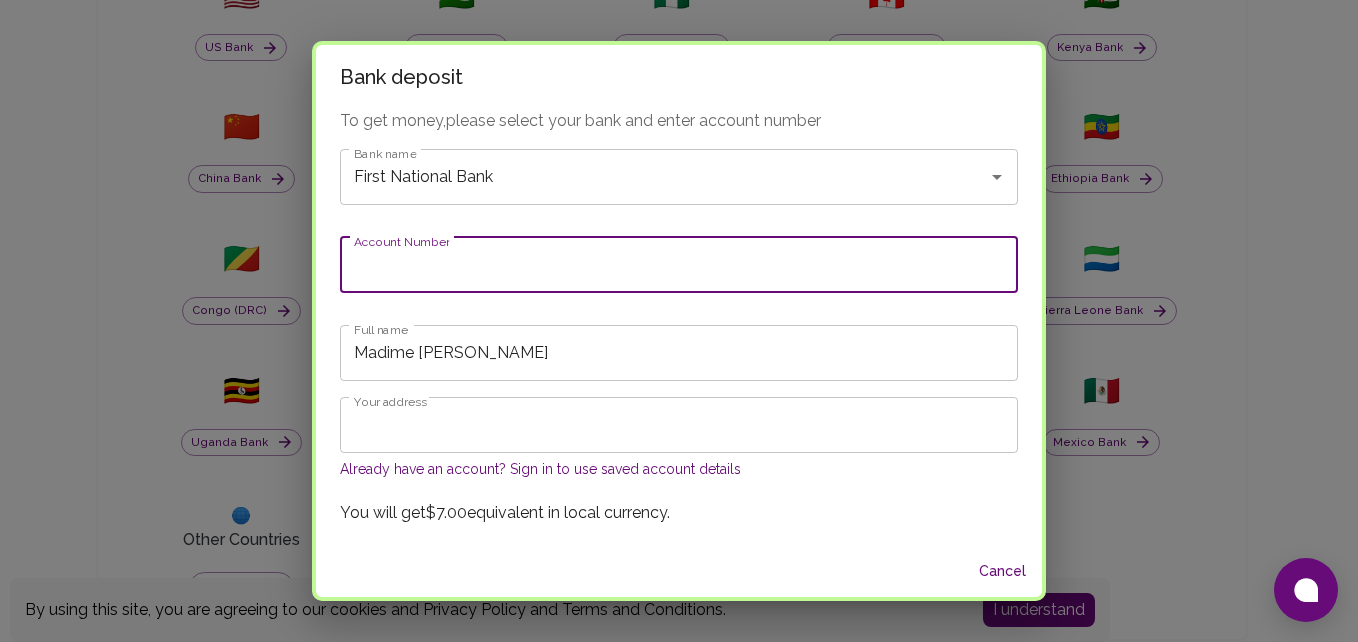 click on "Account Number" at bounding box center (679, 265) 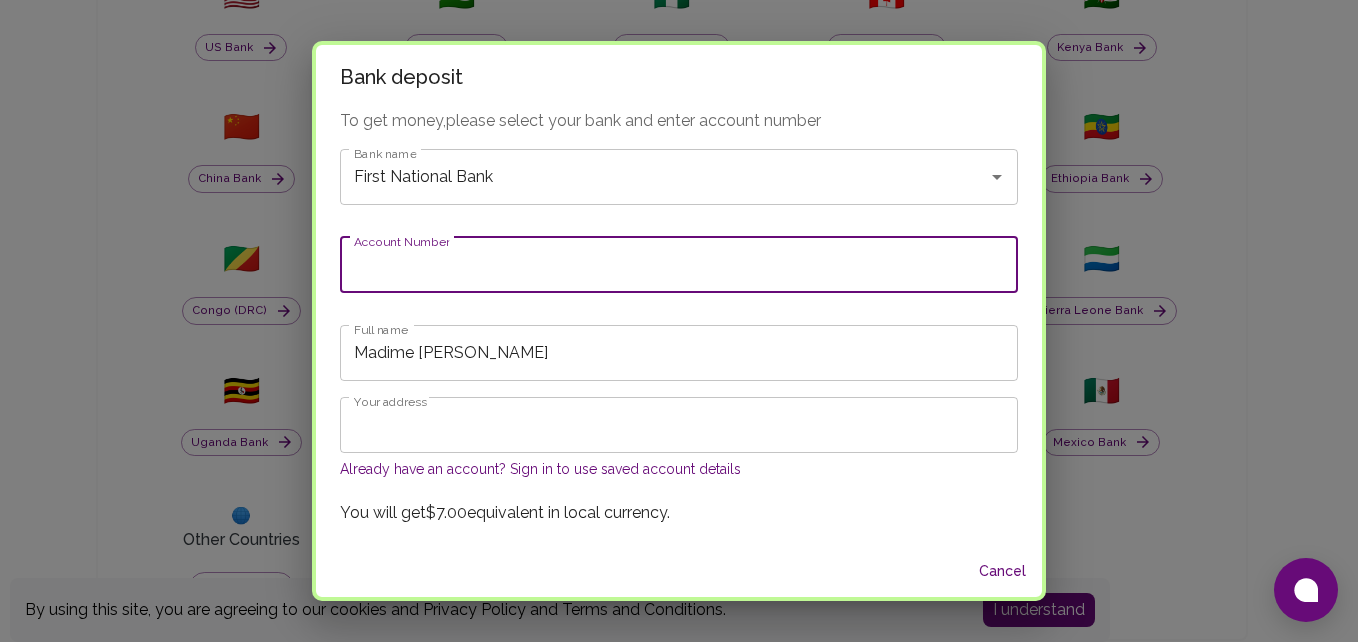 click on "Account Number" at bounding box center [679, 265] 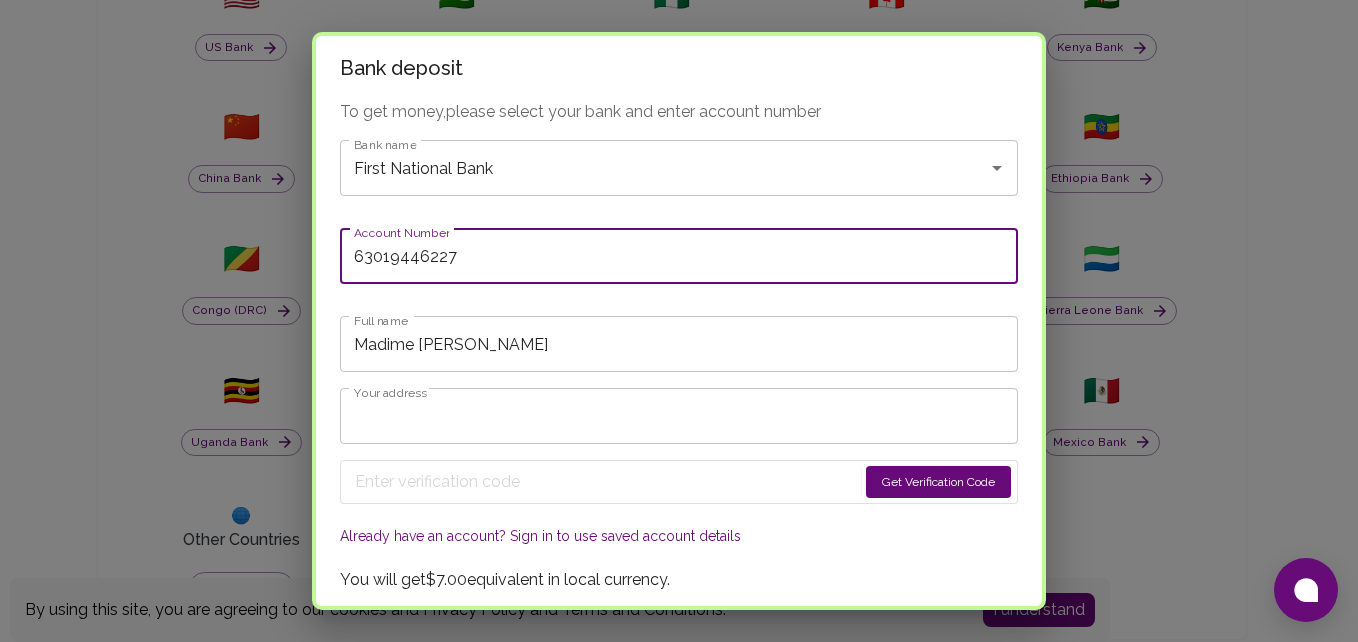 type on "63019446227" 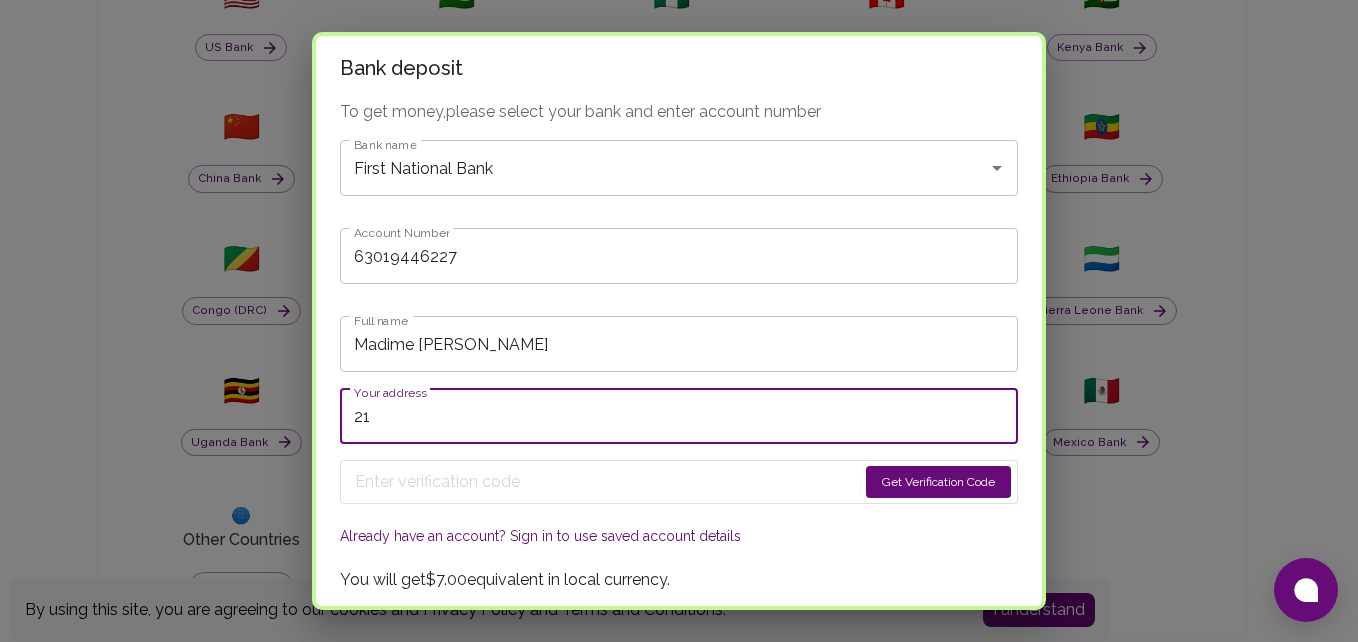 type on "2" 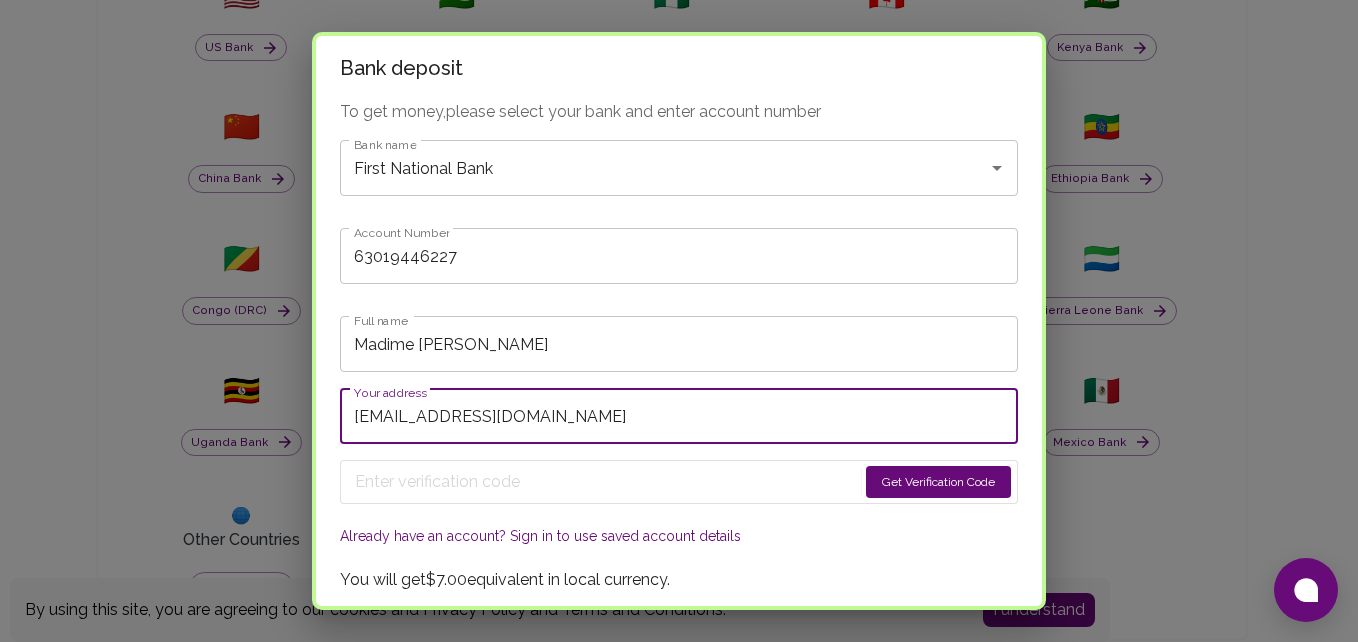 type on "[EMAIL_ADDRESS][DOMAIN_NAME]" 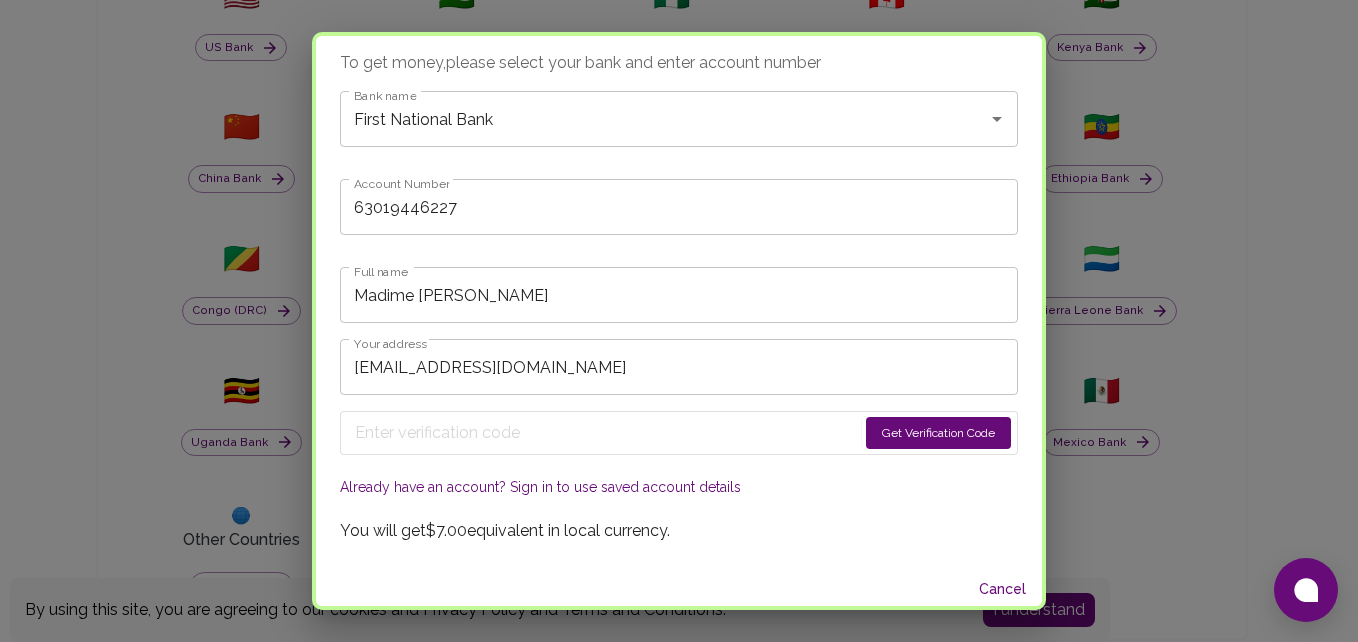 scroll, scrollTop: 59, scrollLeft: 0, axis: vertical 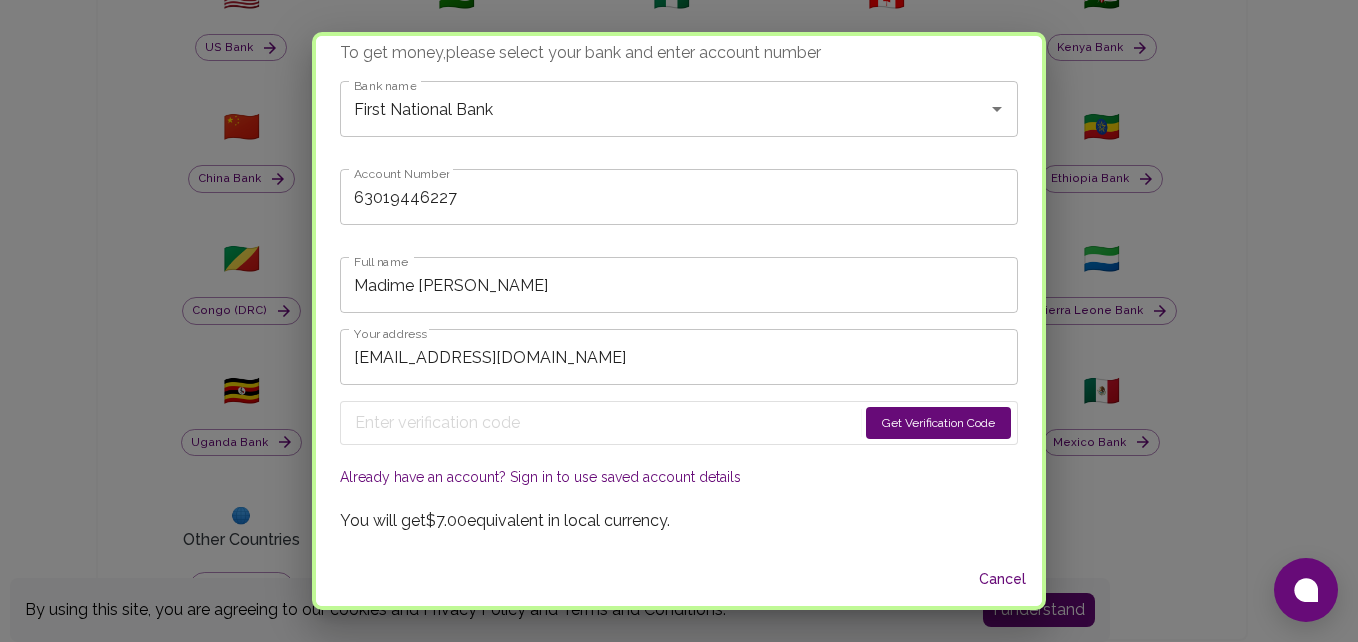 click on "Get Verification Code" at bounding box center [938, 423] 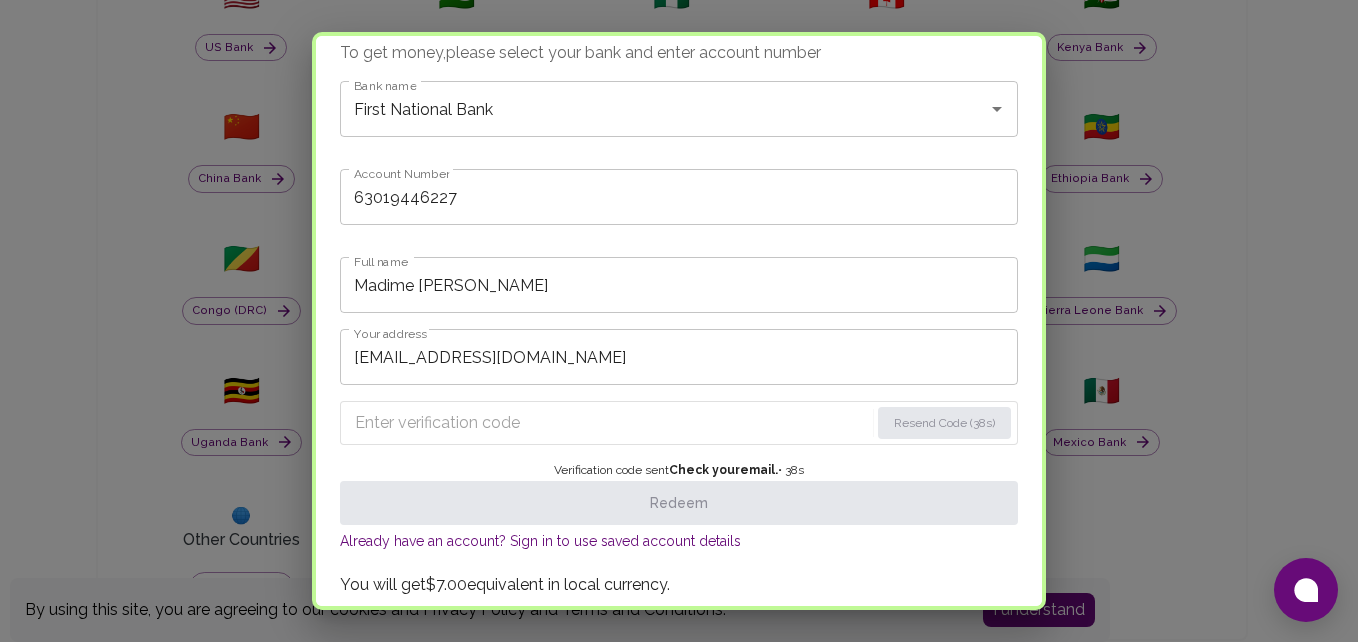 click at bounding box center [612, 423] 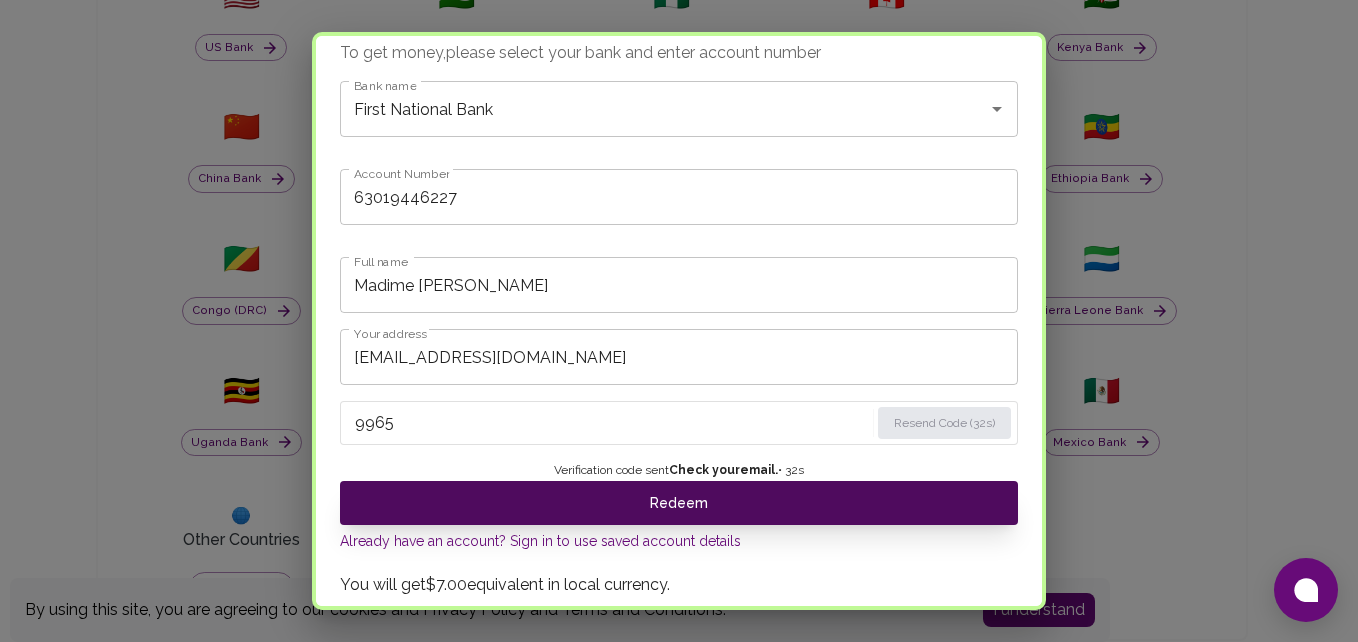 type on "9965" 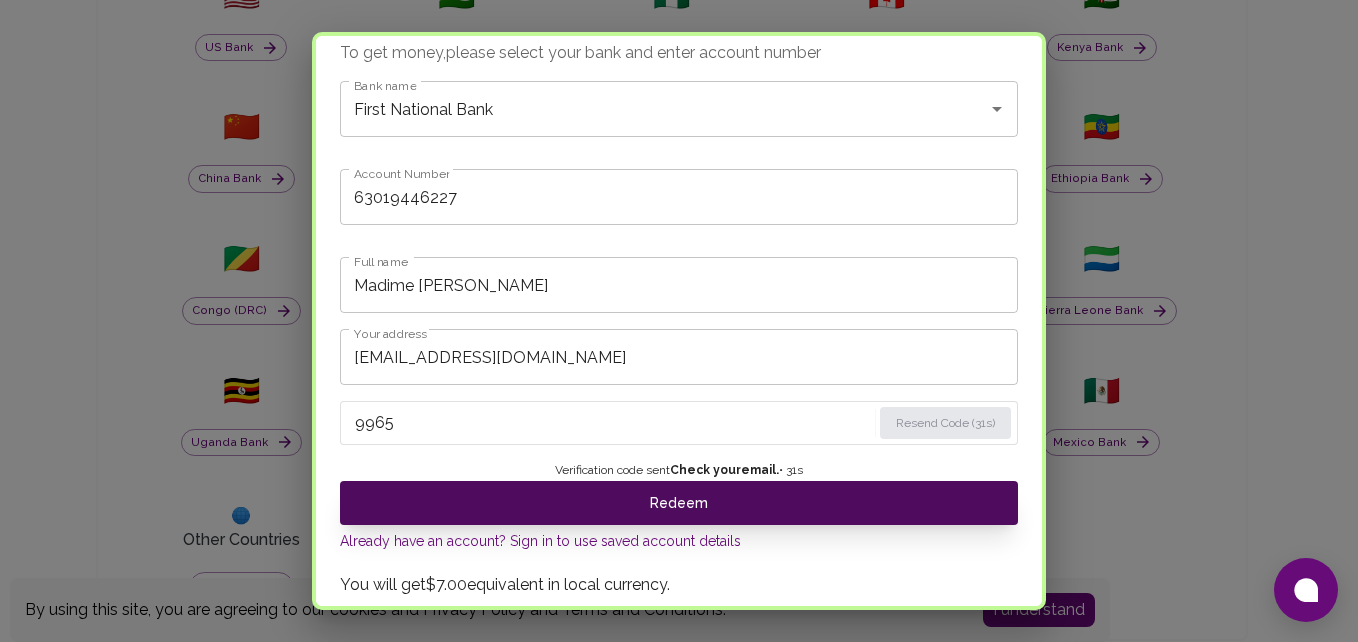 click on "Redeem" at bounding box center [679, 503] 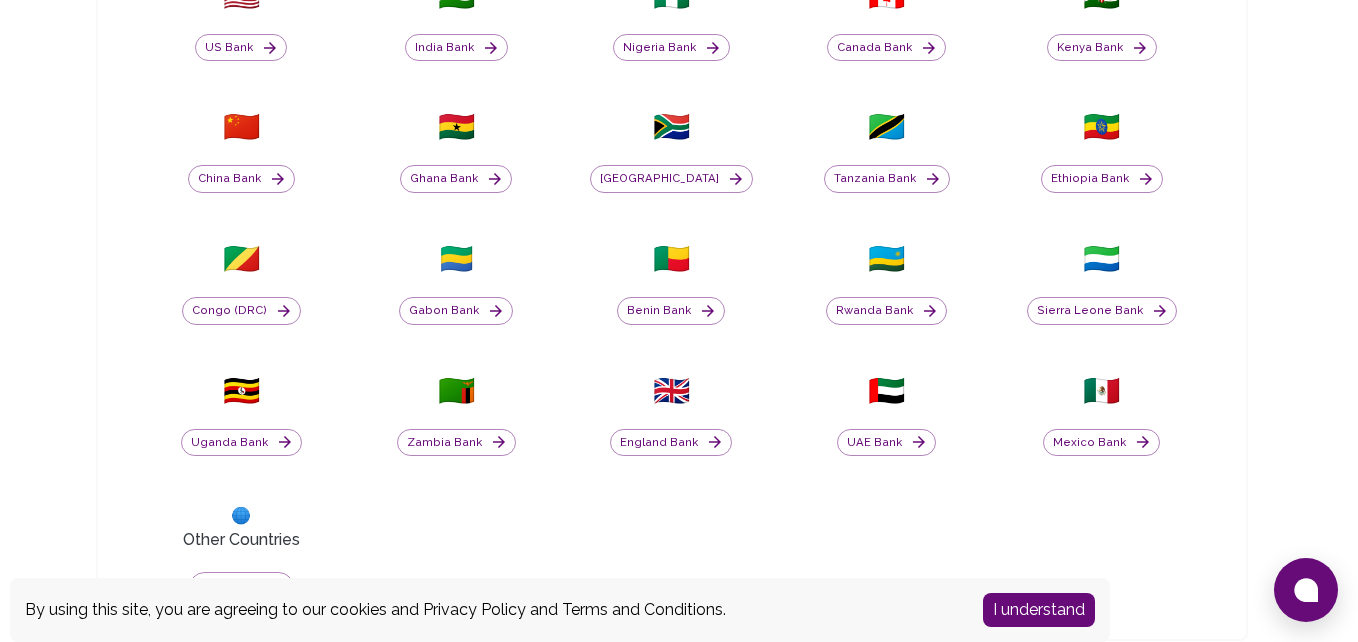 scroll, scrollTop: 0, scrollLeft: 0, axis: both 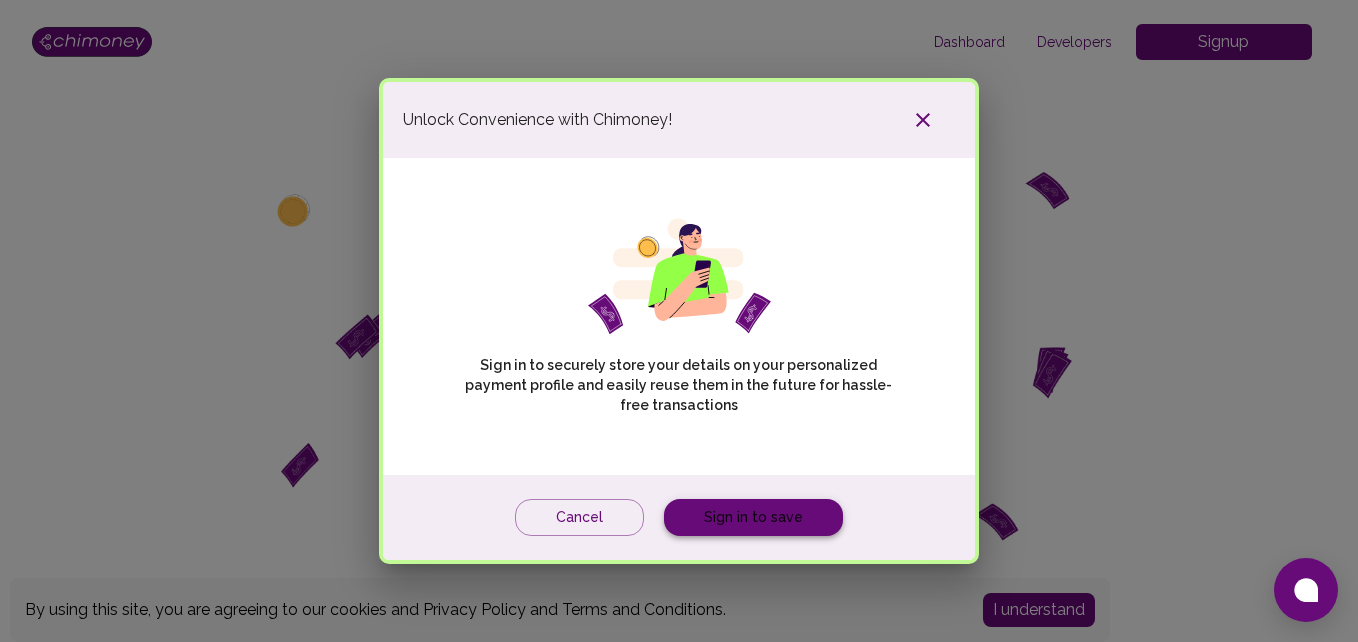 click on "Sign in to save" at bounding box center (753, 517) 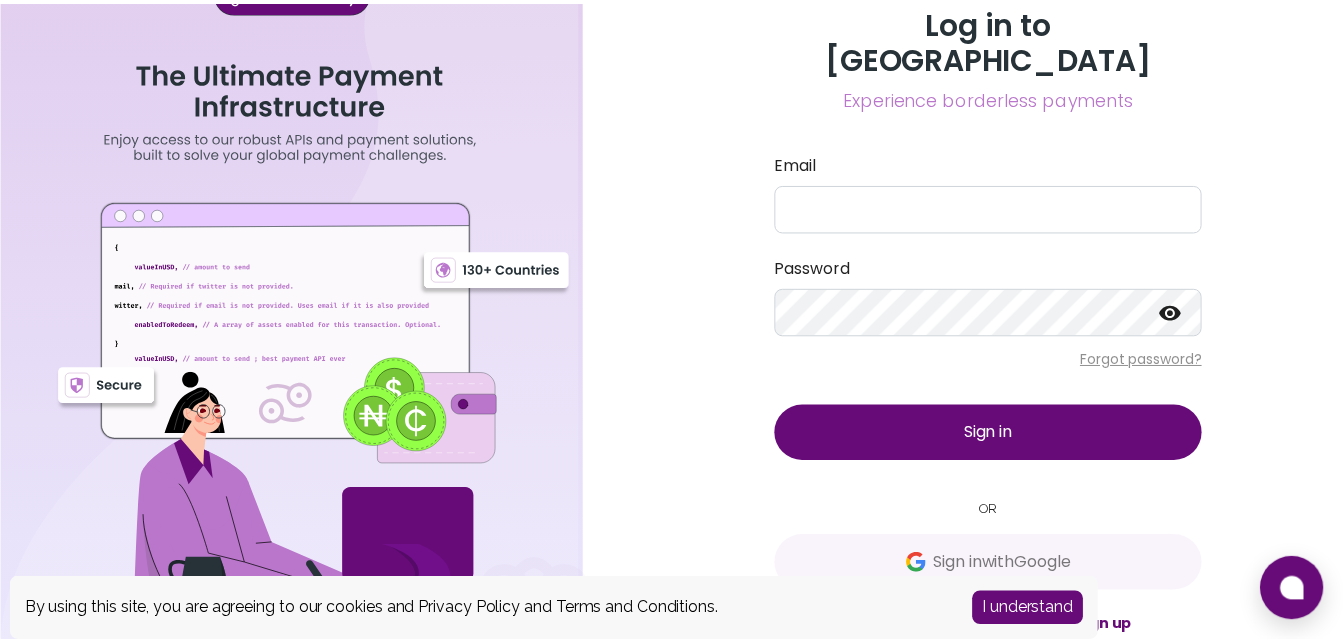 scroll, scrollTop: 0, scrollLeft: 0, axis: both 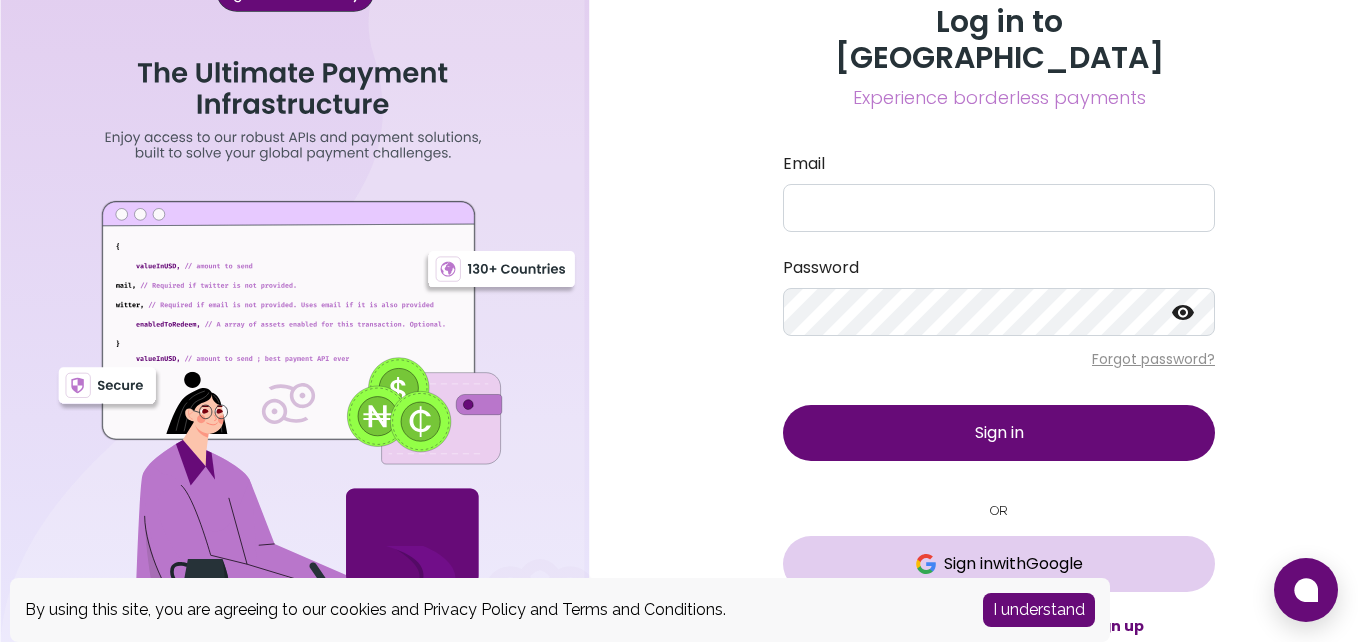 click on "Sign in  with  Google" at bounding box center [1013, 564] 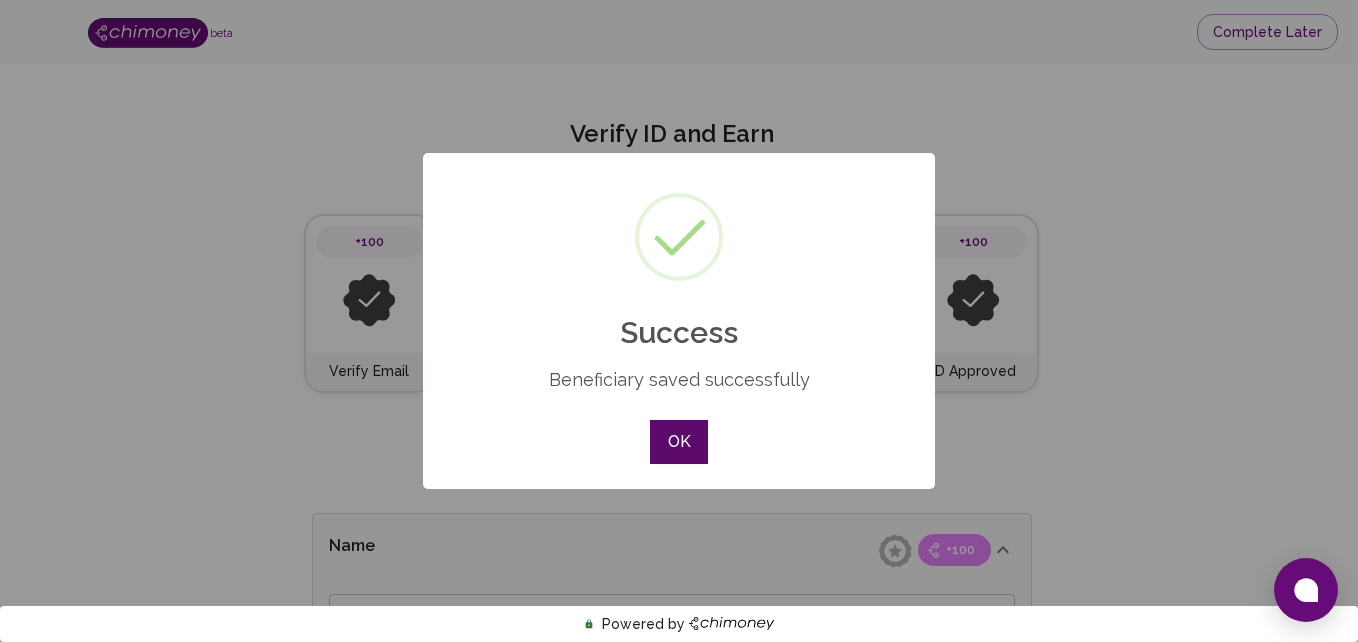 click on "OK" at bounding box center [679, 442] 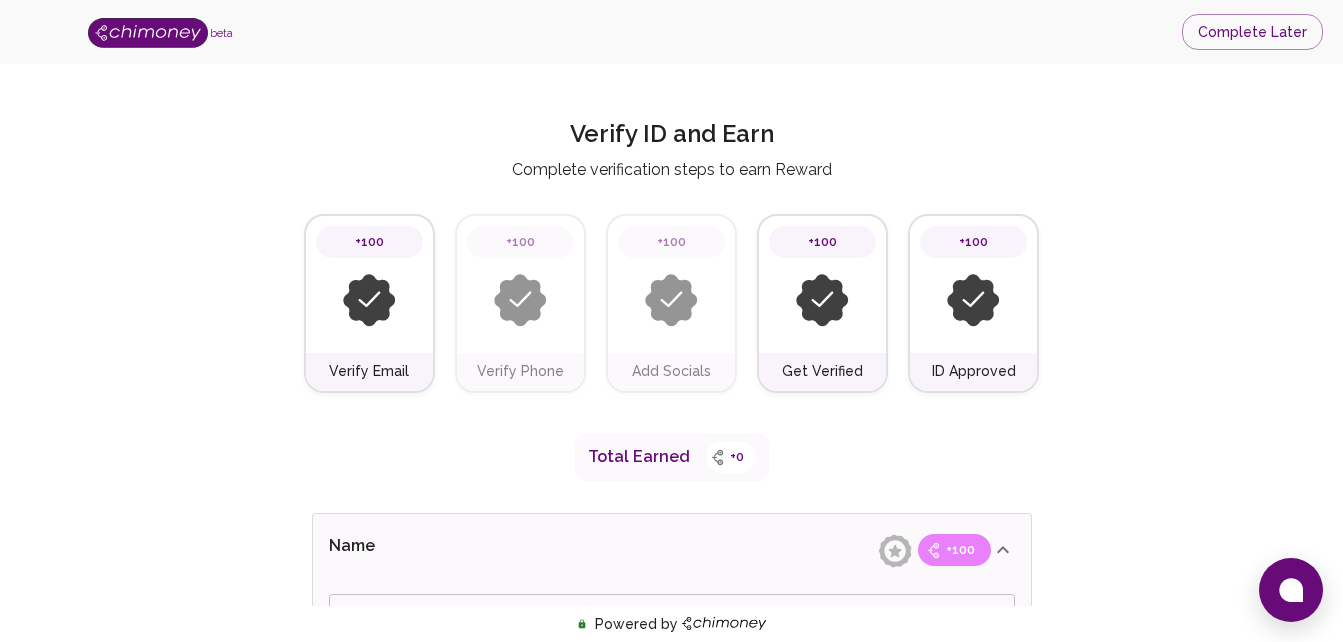 click at bounding box center (369, 300) 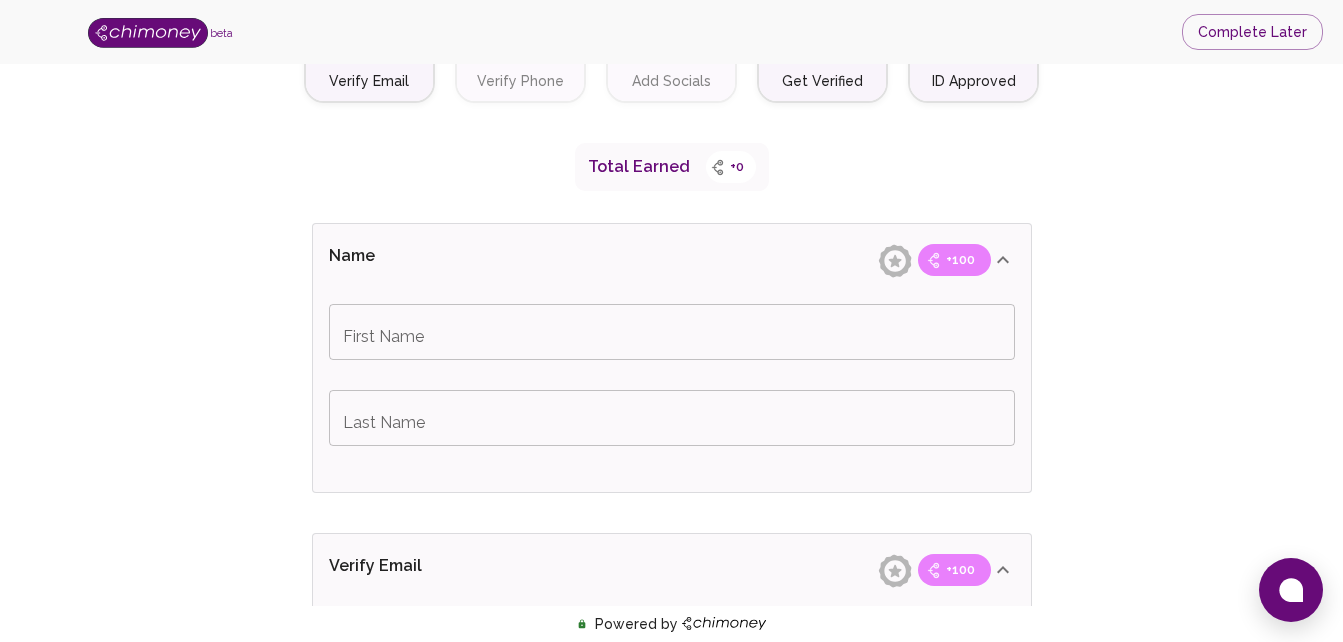 scroll, scrollTop: 320, scrollLeft: 0, axis: vertical 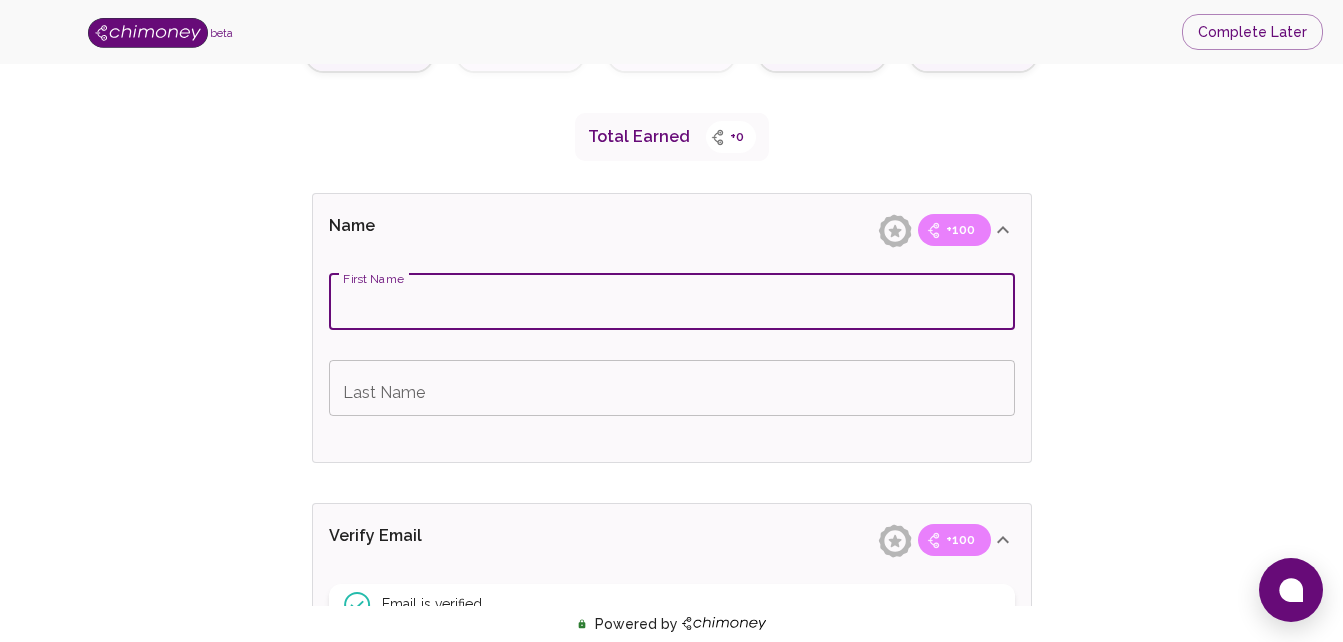 click on "First Name" at bounding box center [672, 302] 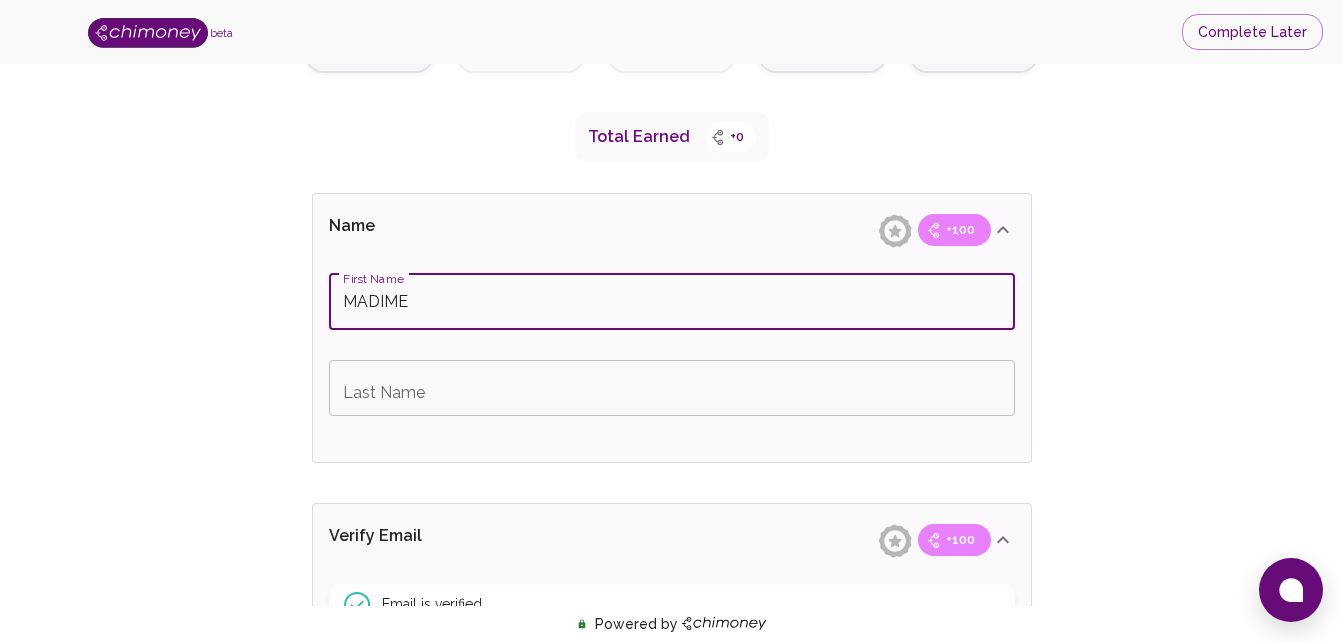 type on "MOSOMA" 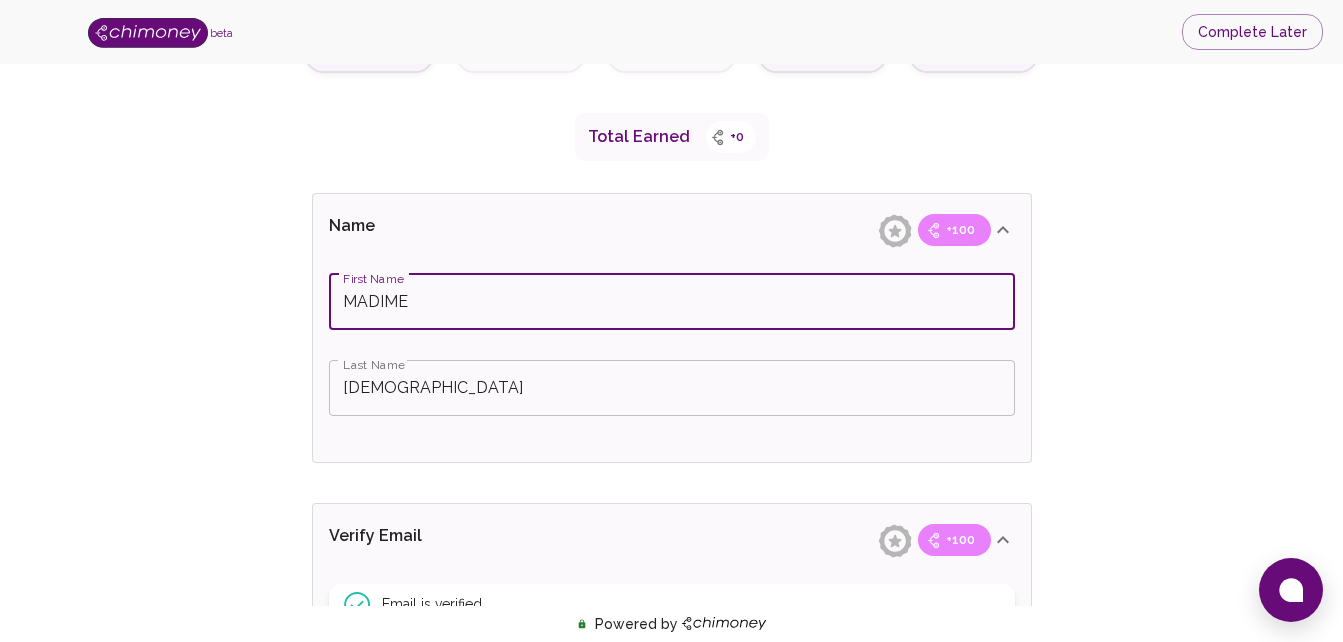 click on "MADIME" at bounding box center (672, 302) 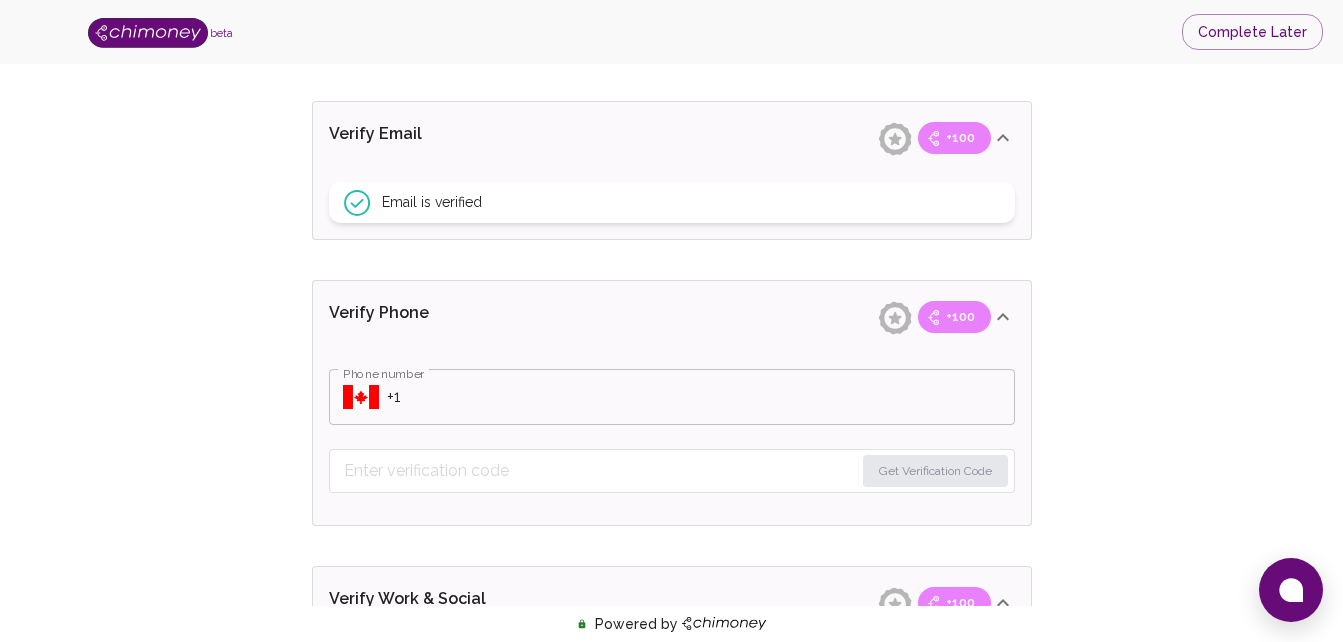 scroll, scrollTop: 760, scrollLeft: 0, axis: vertical 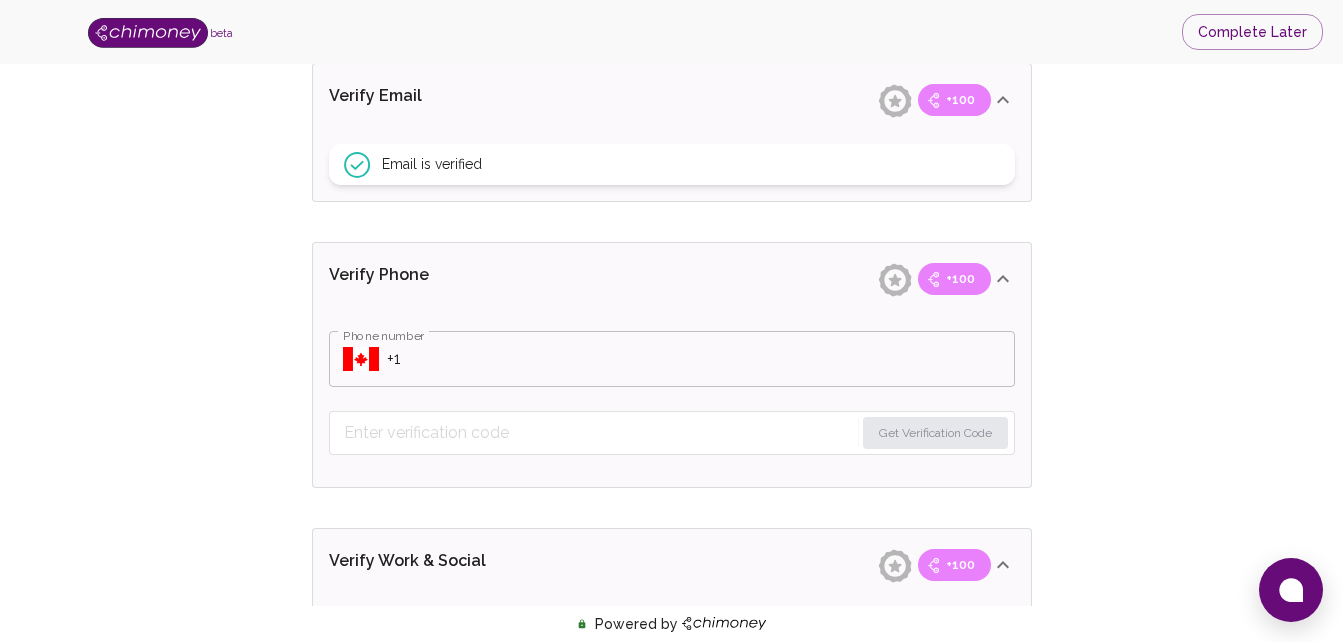 type on "MADIME" 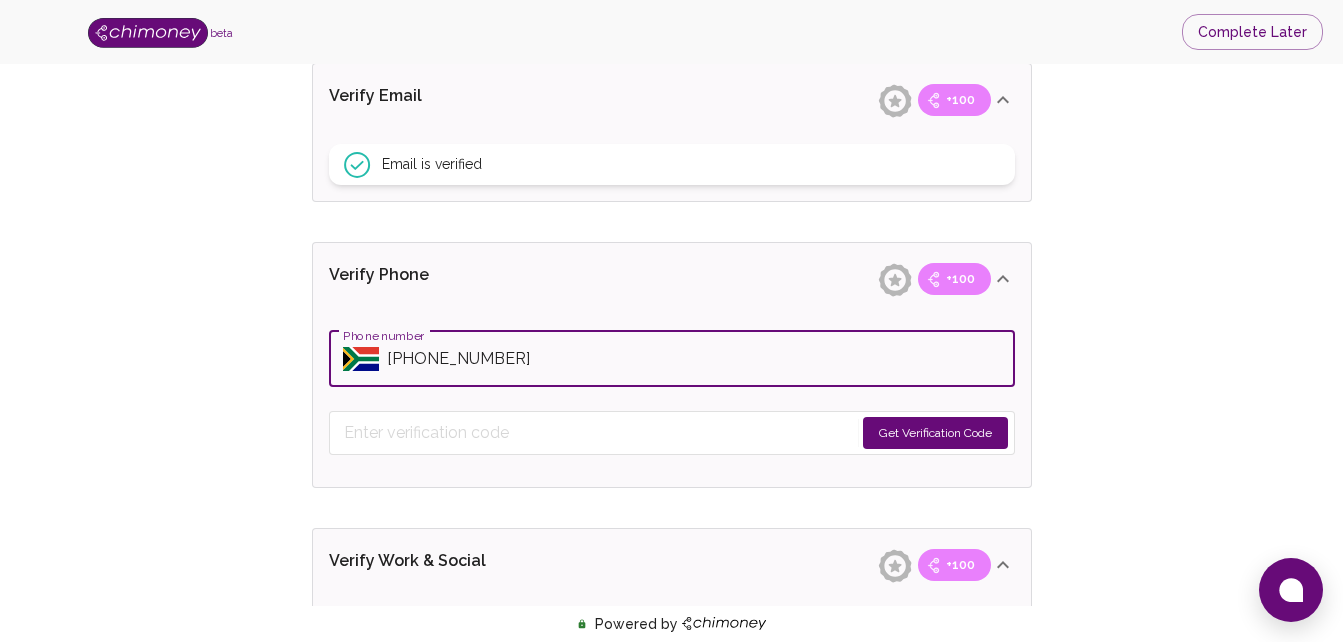 type on "+27 68 168 4829" 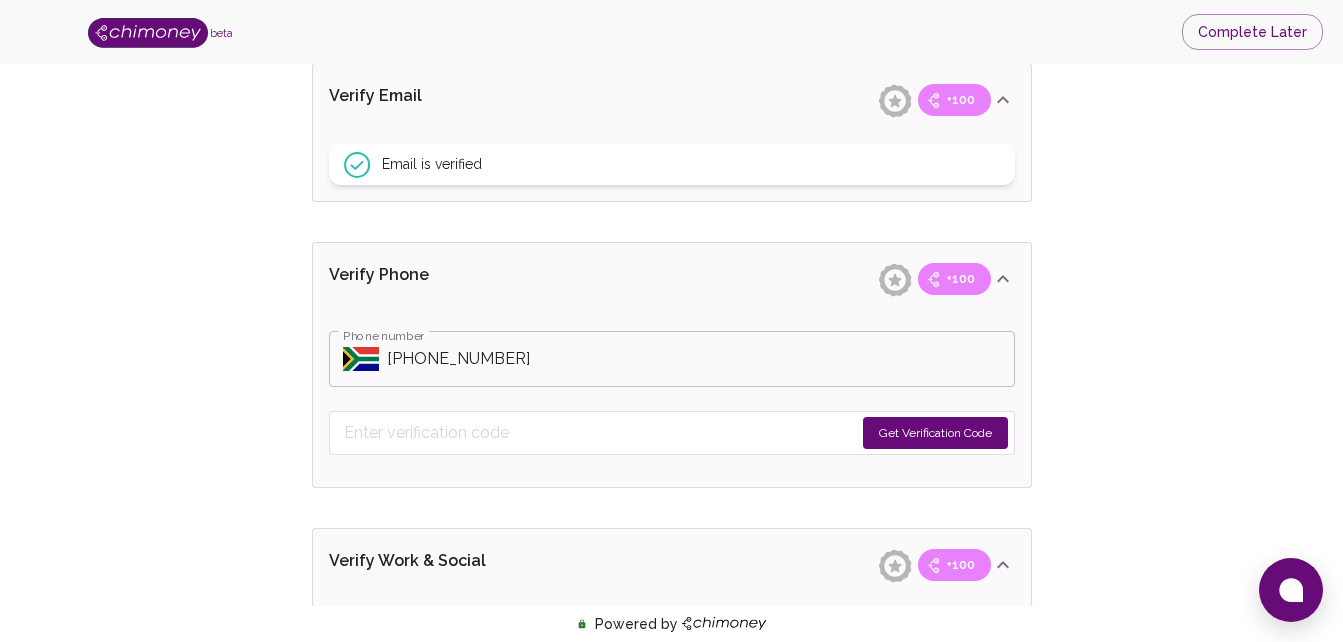 click on "Get Verification Code" at bounding box center [935, 433] 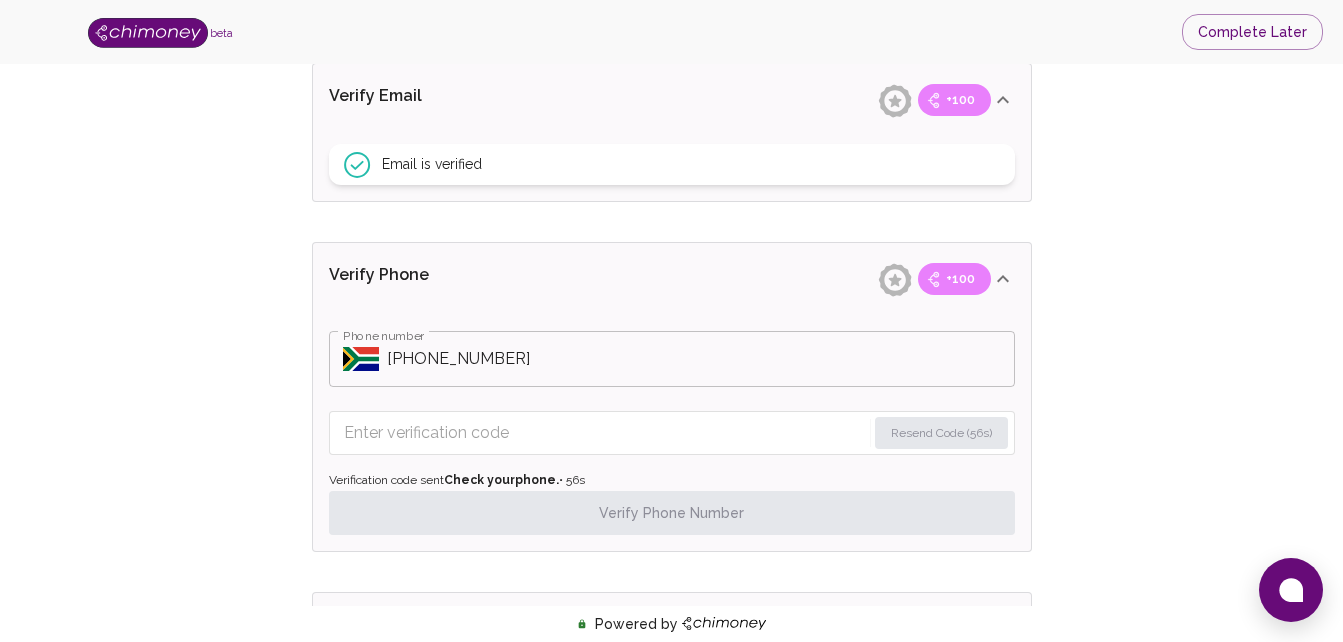 click at bounding box center (605, 433) 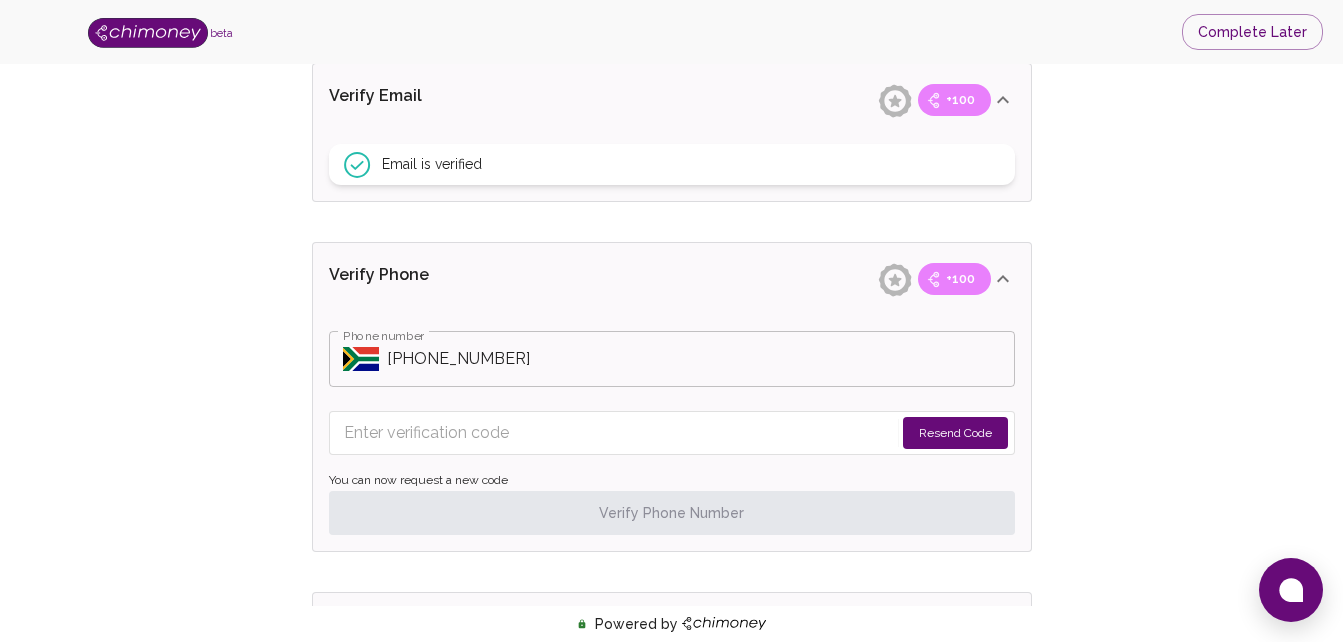 click on "Resend Code" at bounding box center (955, 433) 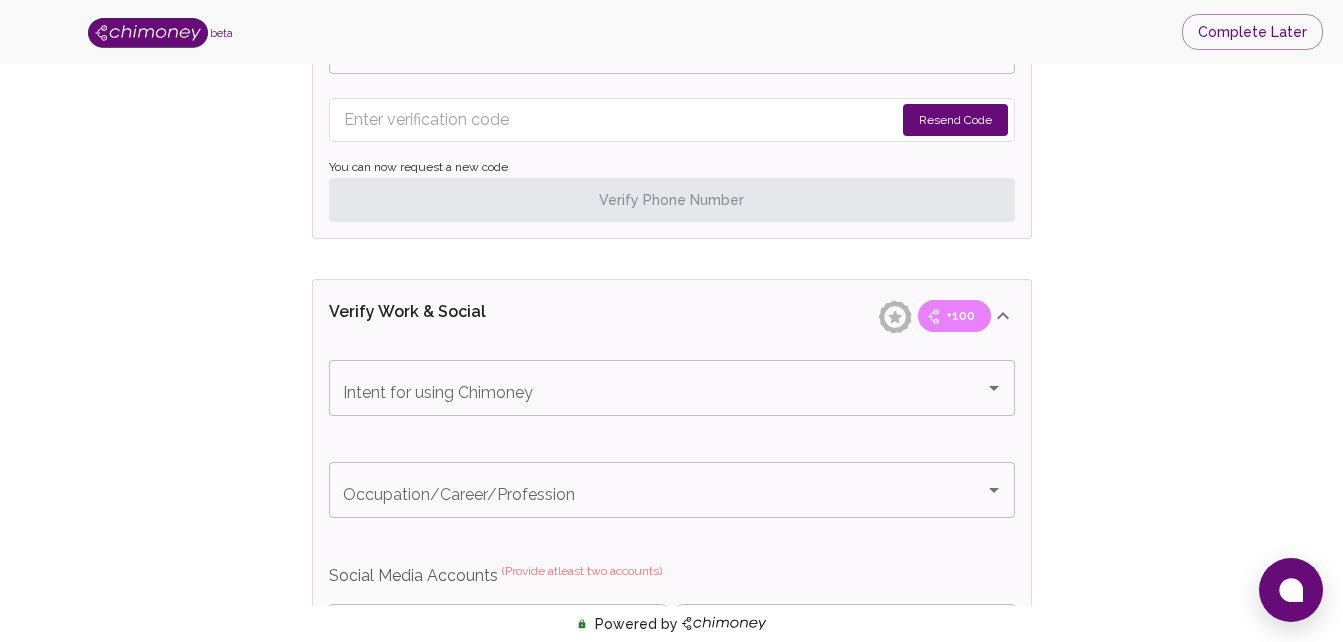 scroll, scrollTop: 1080, scrollLeft: 0, axis: vertical 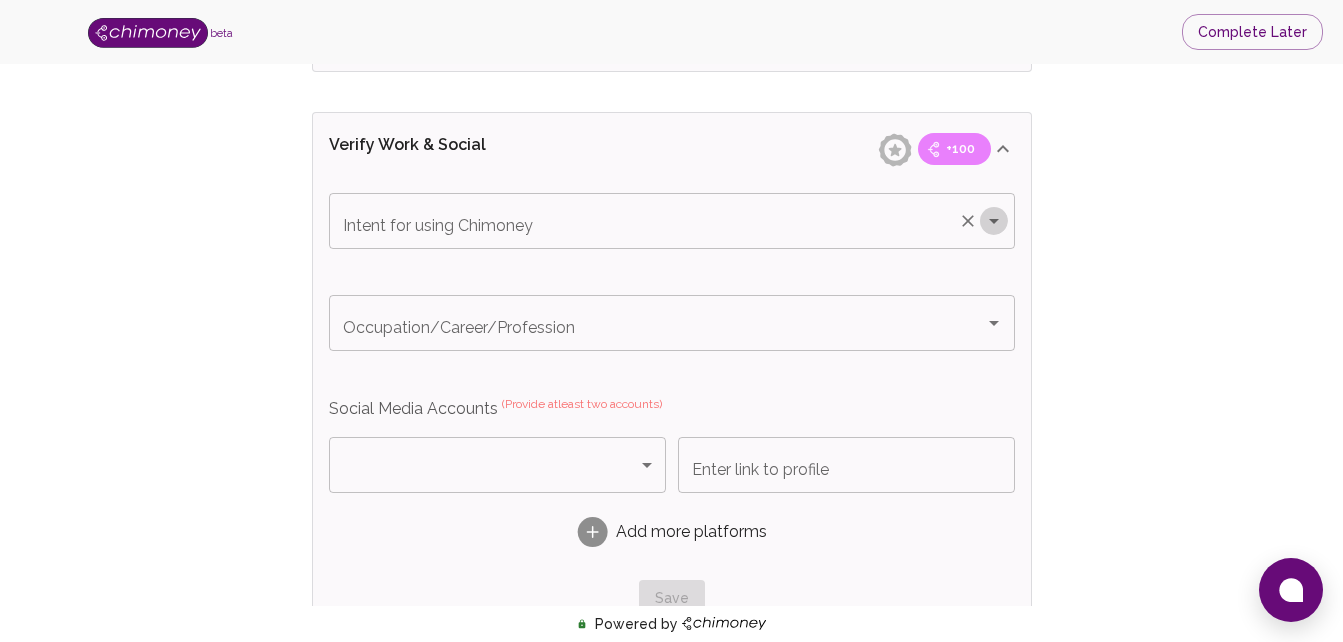 click 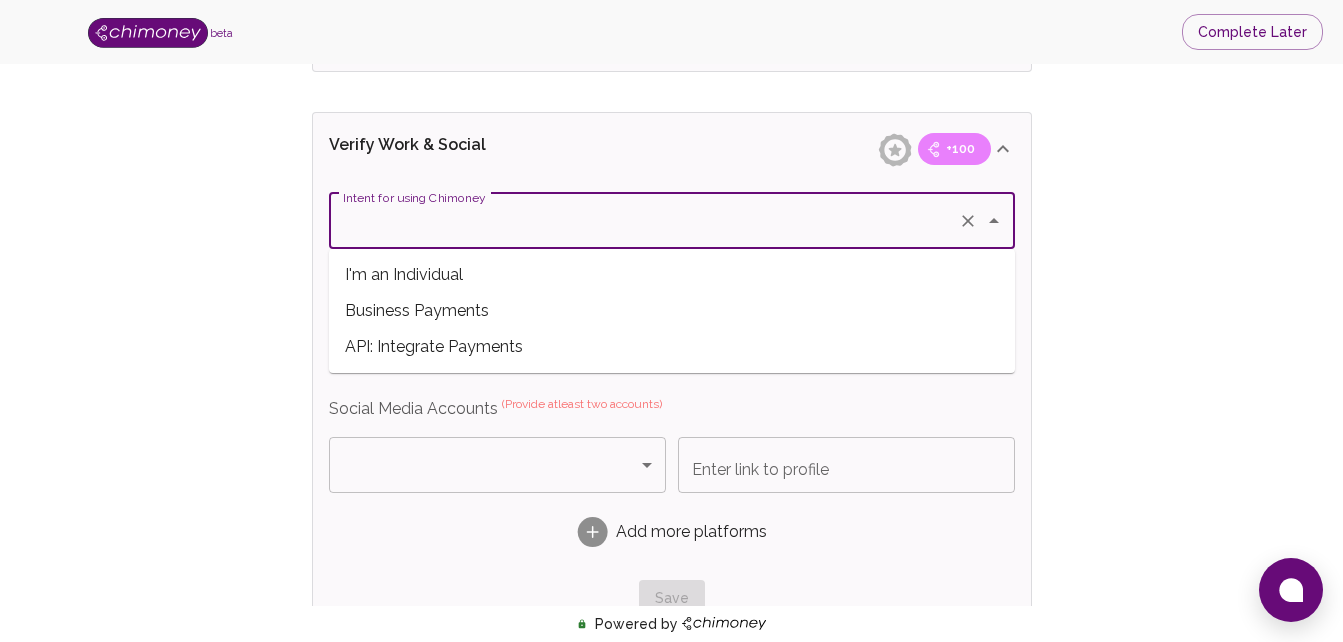 click on "I'm an Individual" at bounding box center [672, 275] 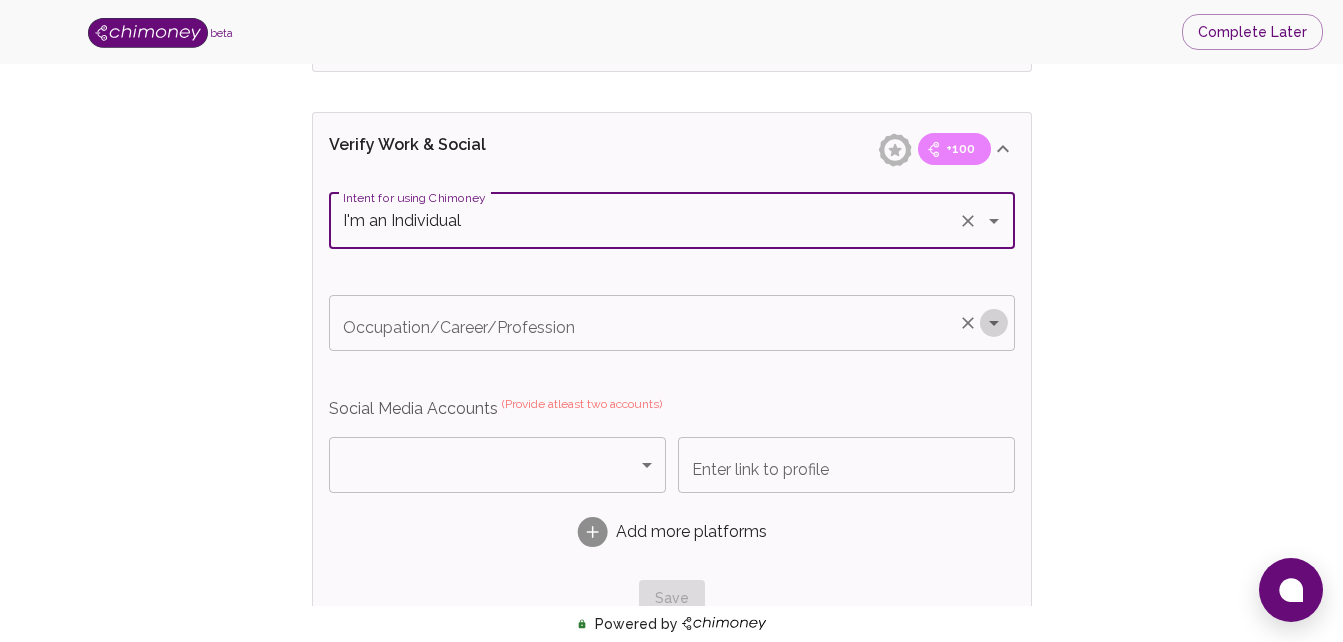 click 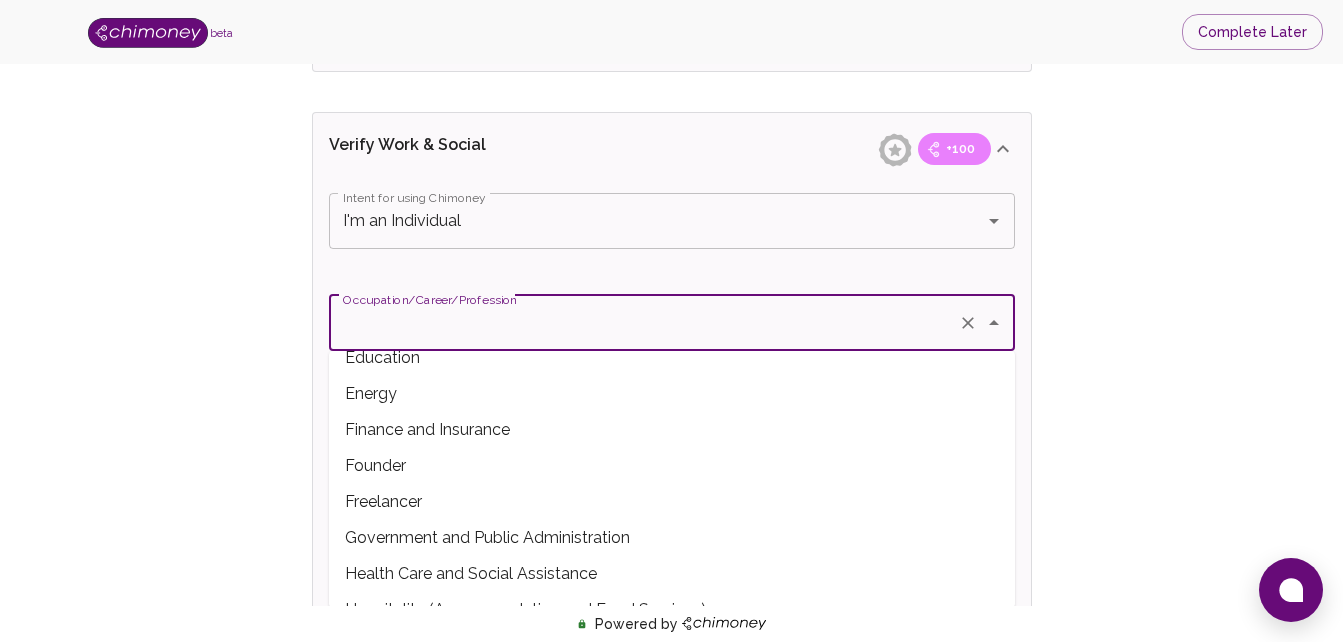 scroll, scrollTop: 200, scrollLeft: 0, axis: vertical 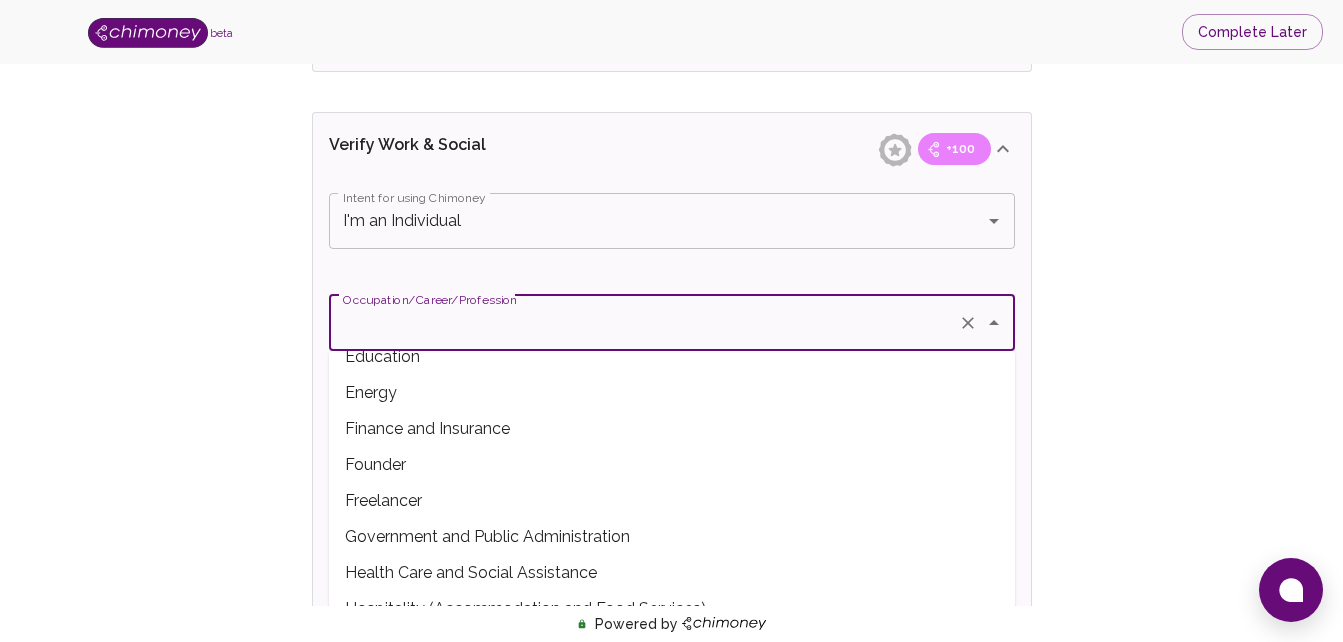 click on "Freelancer" at bounding box center [672, 501] 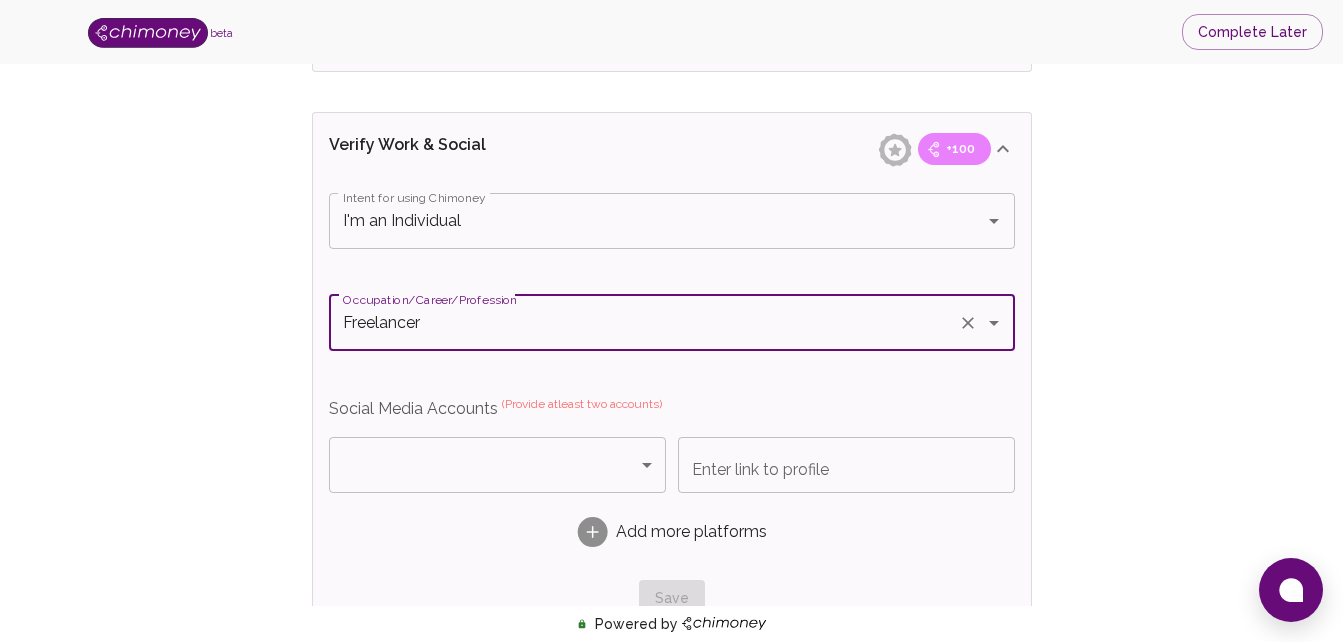click on "beta Complete Later Verify ID and Earn Complete verification steps to earn Reward +100 Verify Email +100 Verify Phone +100 Add Socials +100 Get Verified +100 ID Approved Total Earned +0 Name +100 First Name MADIME First Name Last Name MOSOMA Last Name Verify Email +100 Email is verified Verify Phone +100 Phone number ​ Phone number Resend Code  You can now request a new code Verify Phone Number Verify Work & Social +100 Intent for using Chimoney I'm an Individual Intent for using Chimoney Occupation/Career/Profession Freelancer Occupation/Career/Profession Social Media Accounts   (Provide atleast two accounts) ​ Platform Enter link to profile Enter link to profile Add more platforms Save Verify ID +100 Complete ID Verification ID Approval +100 Verify ID Submit KYC Powered by   /onboarding/personal-details" at bounding box center (671, 15) 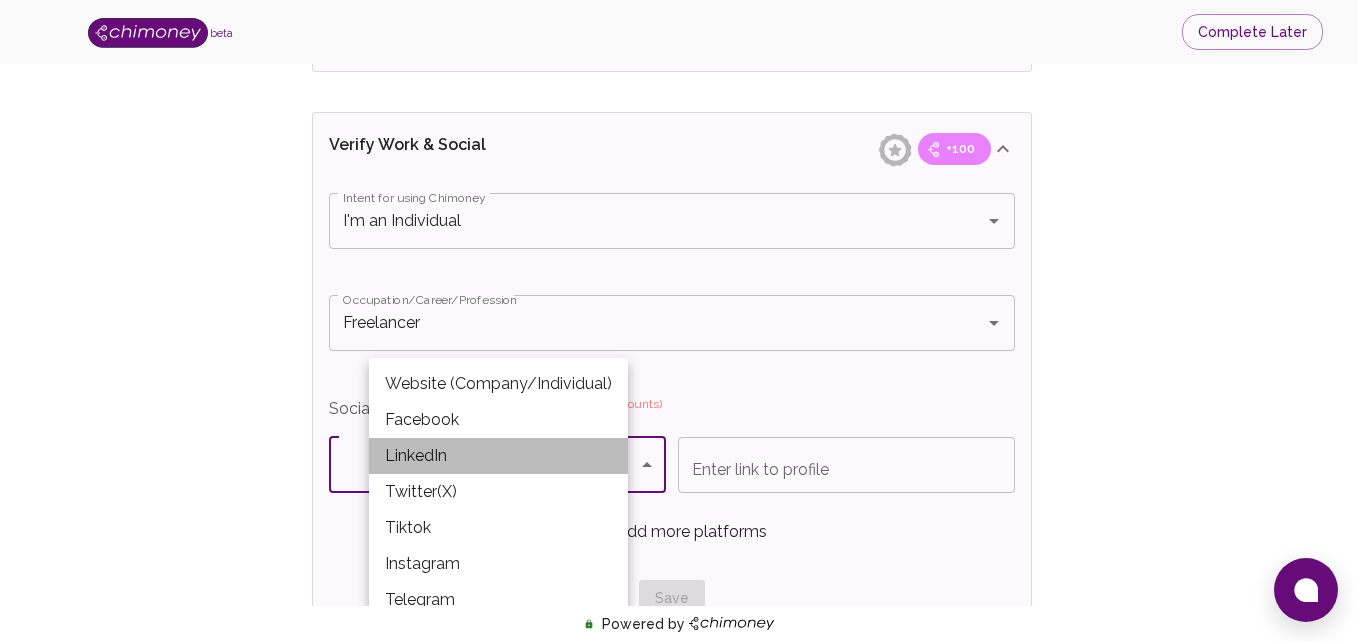 click on "LinkedIn" at bounding box center (498, 456) 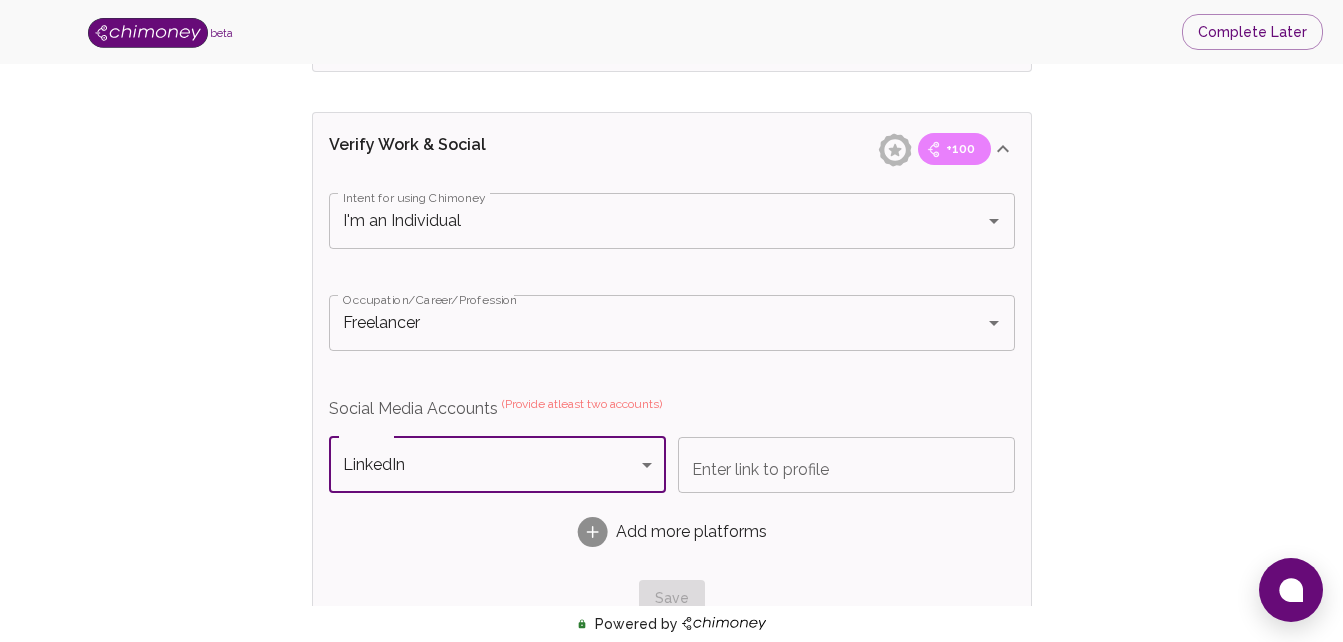 click on "Enter link to profile Enter link to profile" at bounding box center [846, 465] 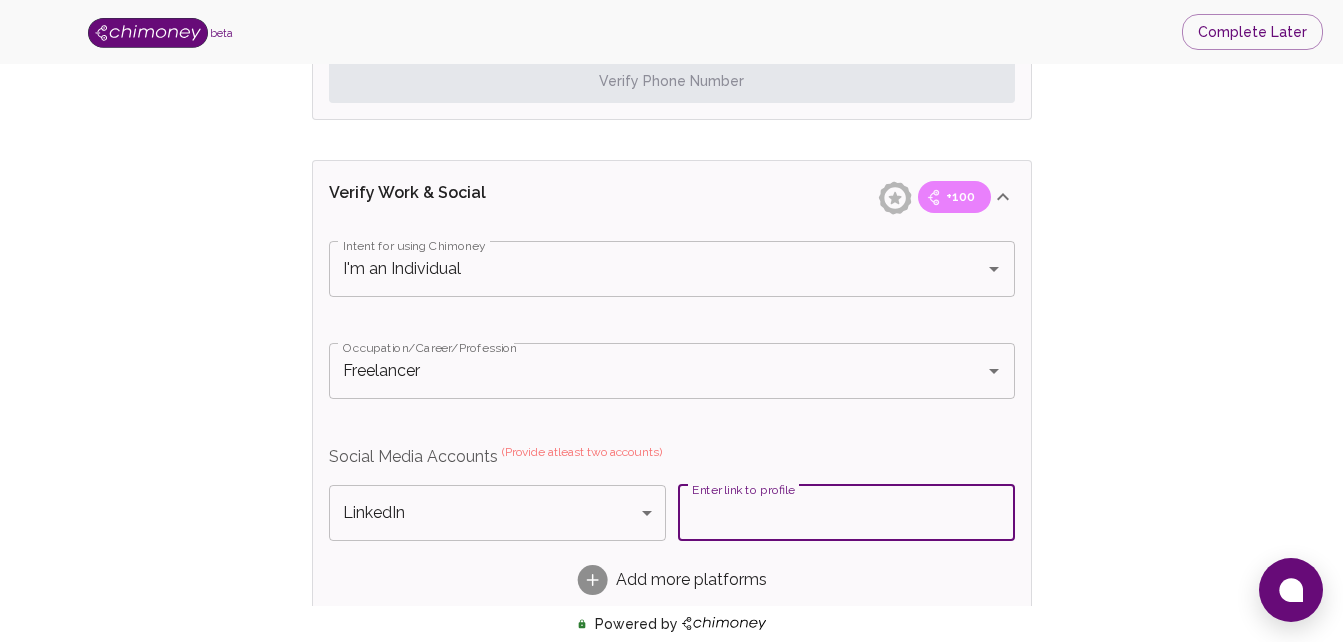 scroll, scrollTop: 1160, scrollLeft: 0, axis: vertical 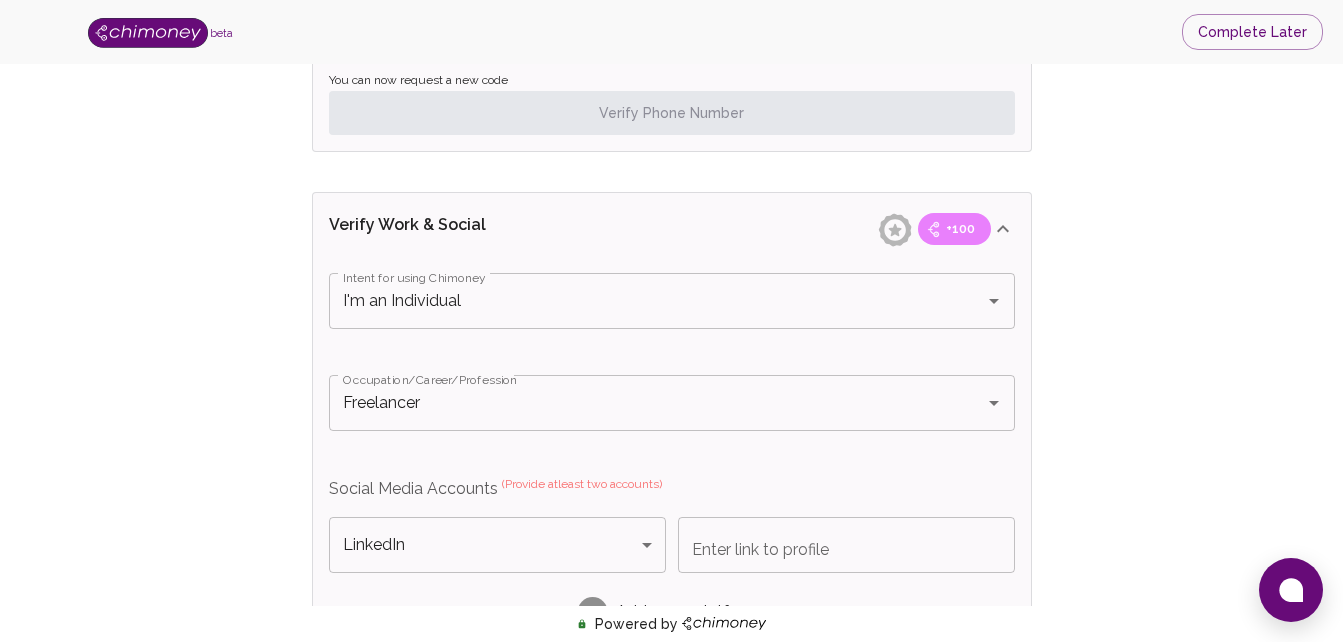 type 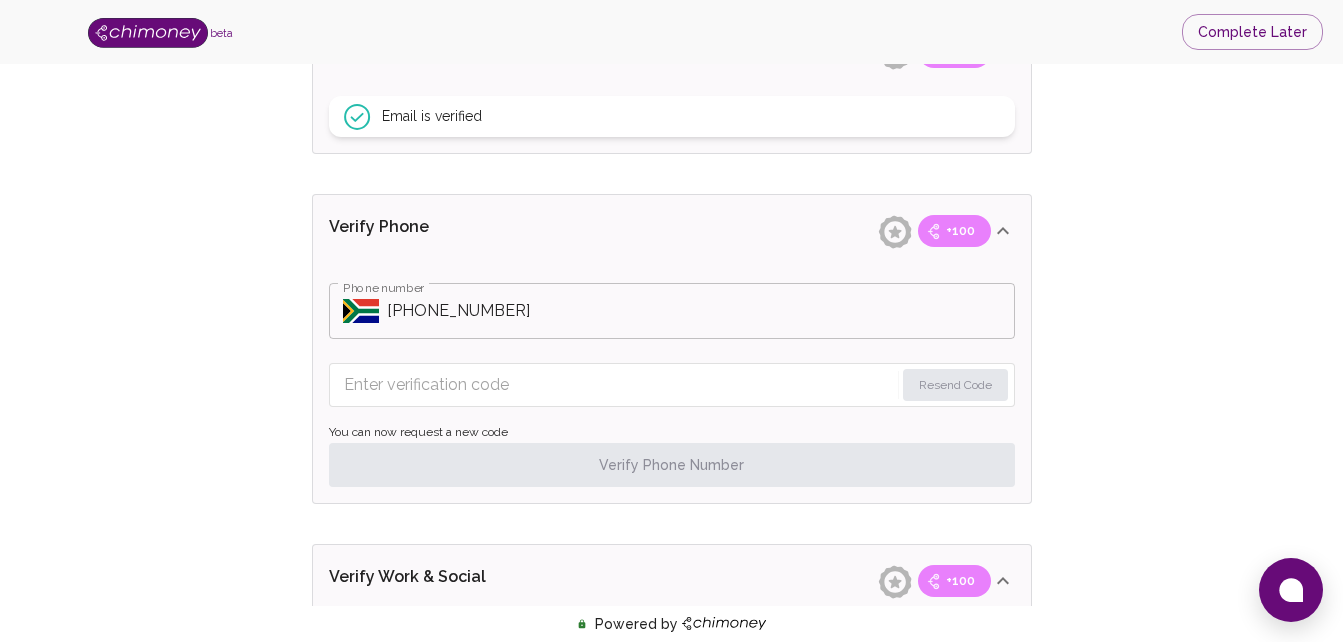 scroll, scrollTop: 800, scrollLeft: 0, axis: vertical 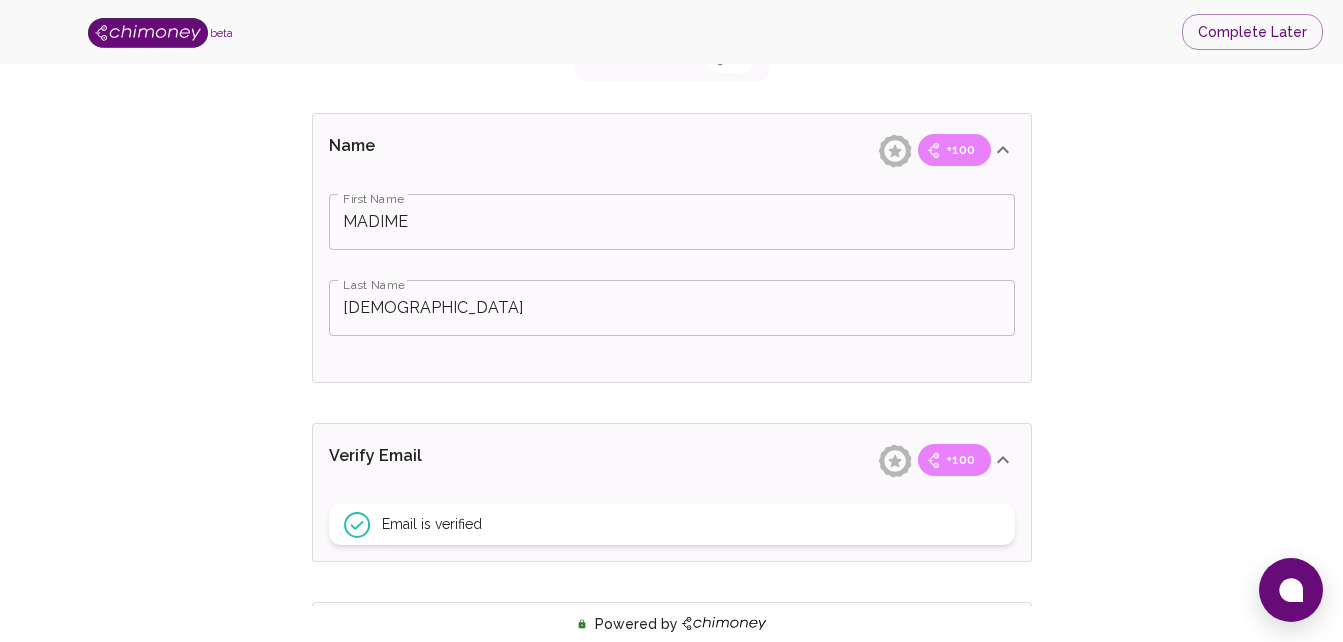 click on "+100" at bounding box center (960, 150) 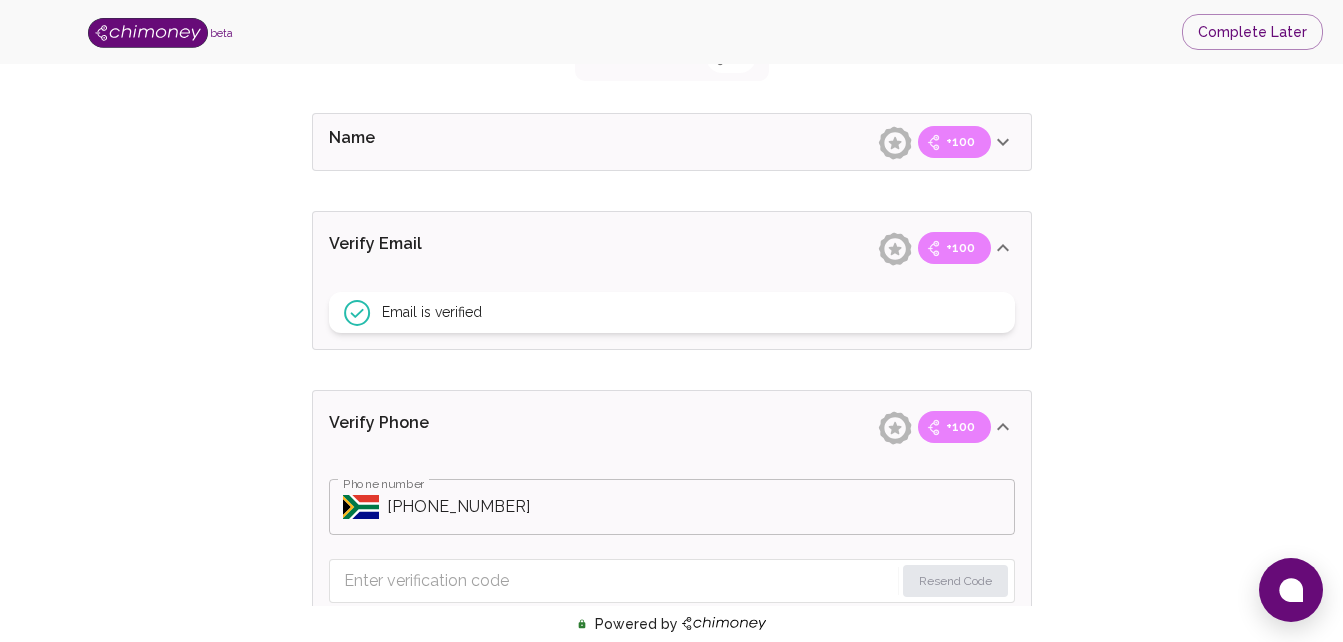 click on "+100" at bounding box center (954, 142) 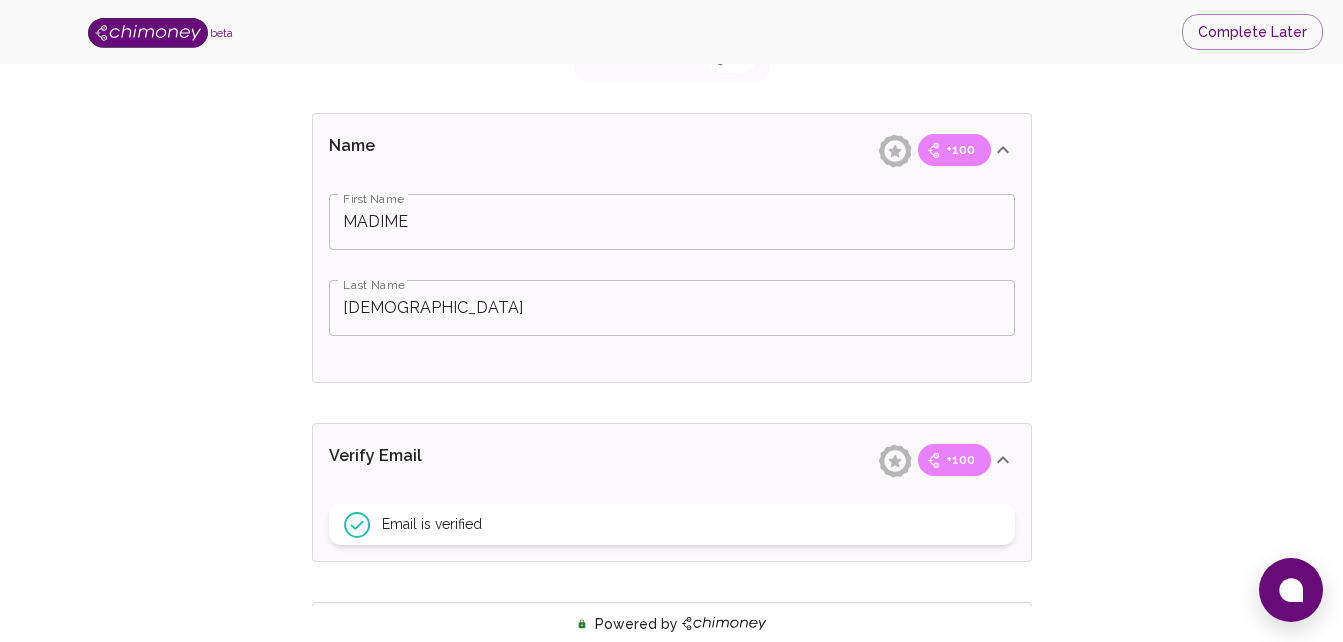 click on "+100" at bounding box center (960, 150) 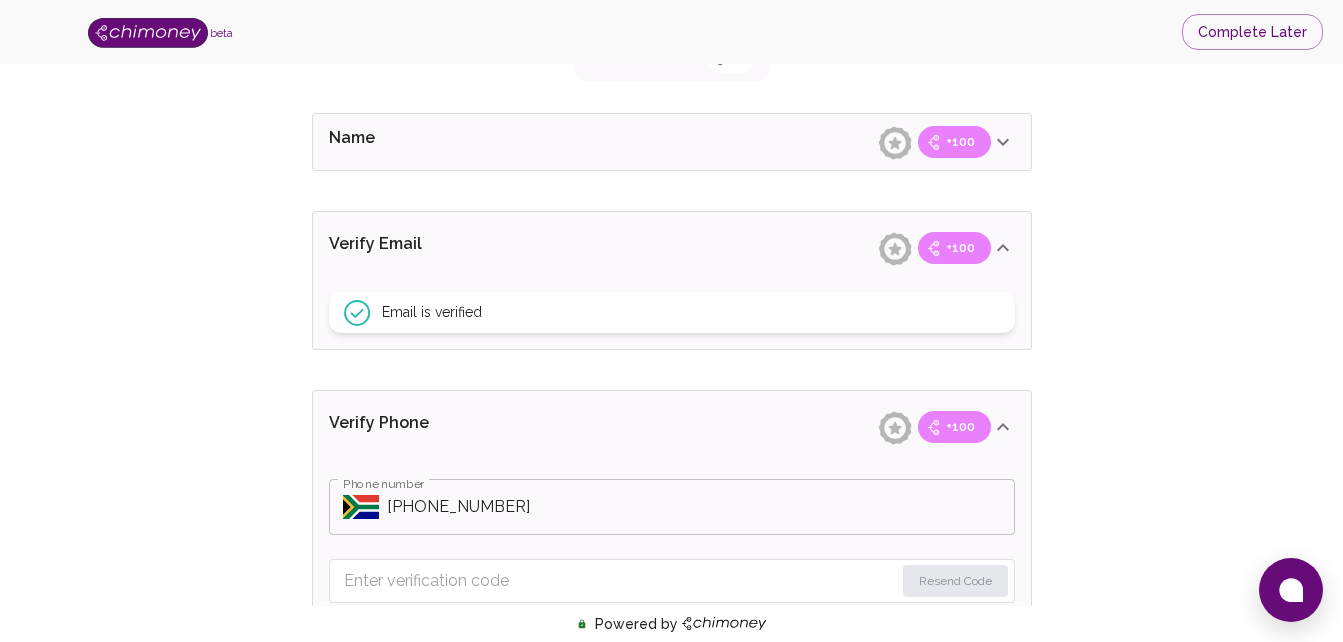 click on "Phone number" at bounding box center [701, 507] 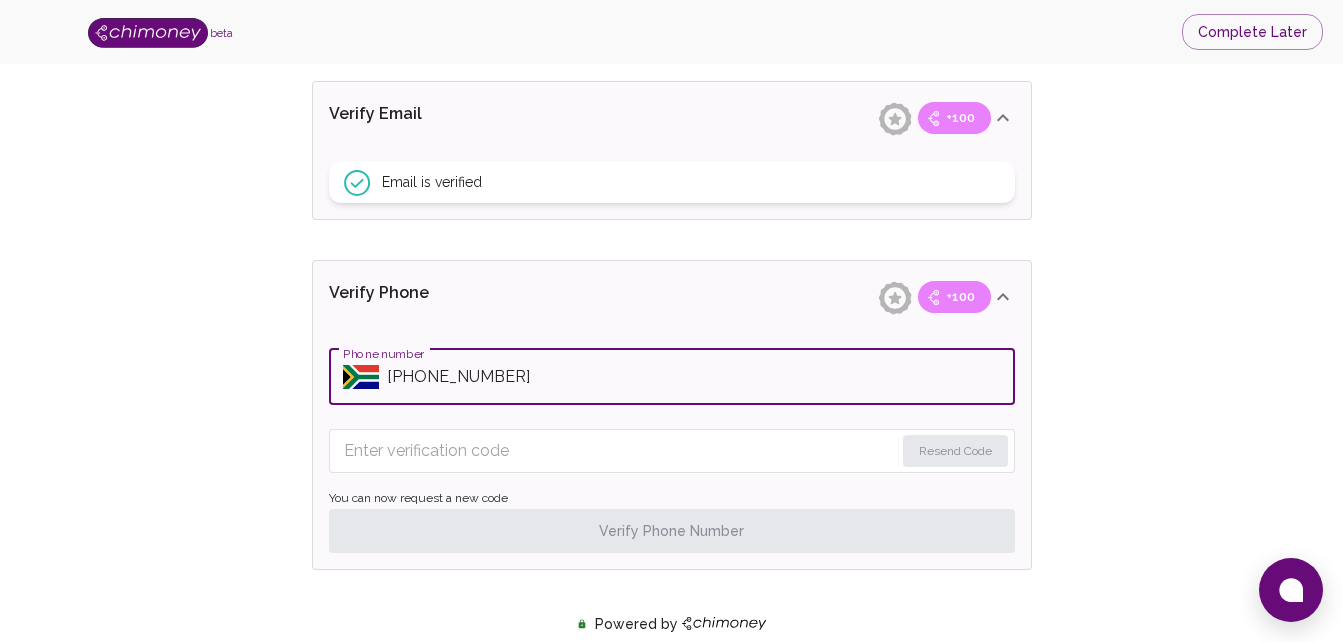 scroll, scrollTop: 560, scrollLeft: 0, axis: vertical 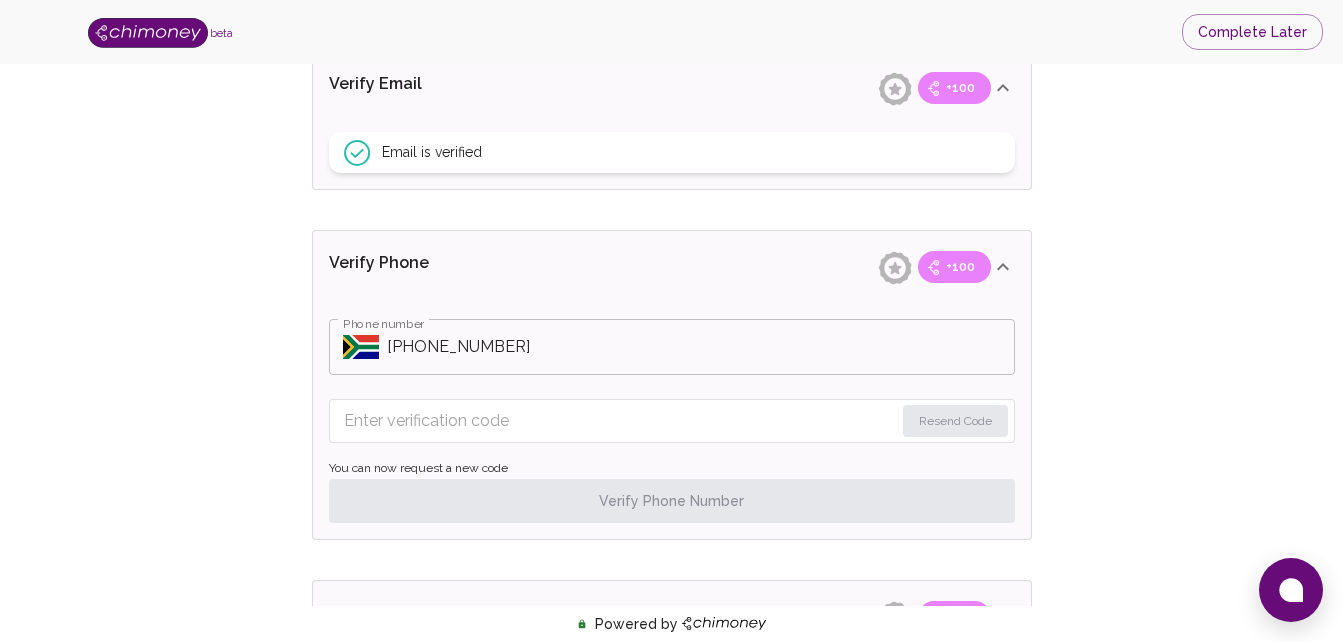 click on "Phone number" at bounding box center [701, 347] 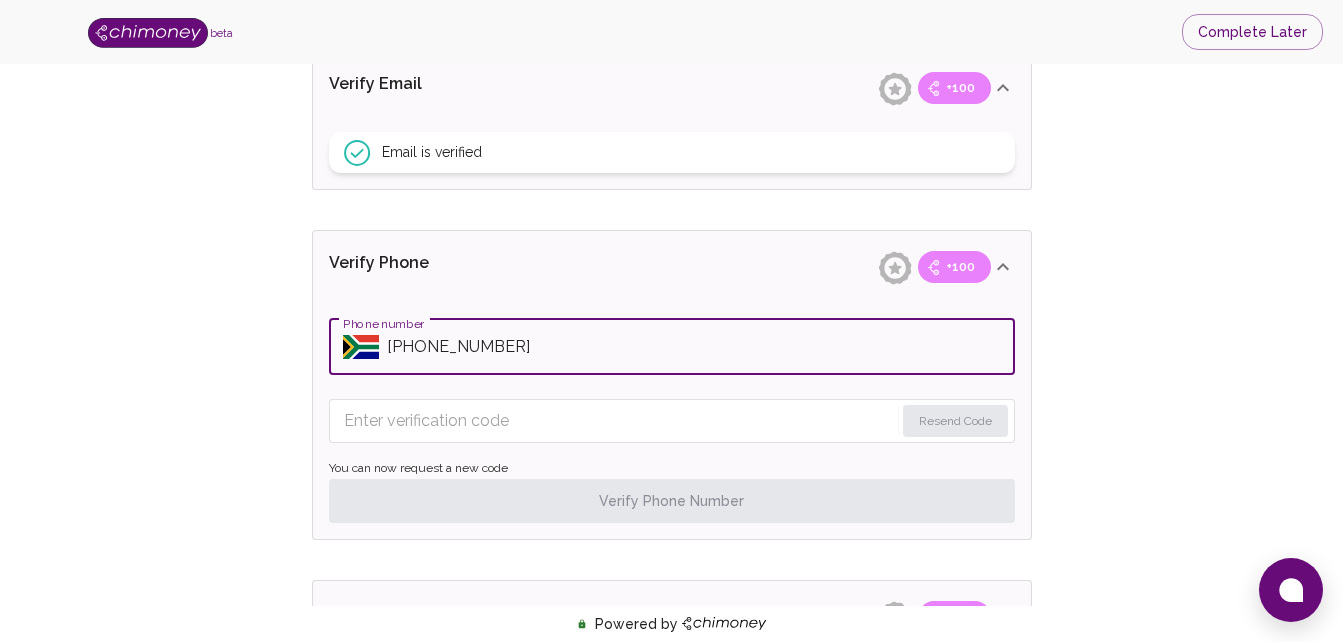 type on "+27 68 168 4829" 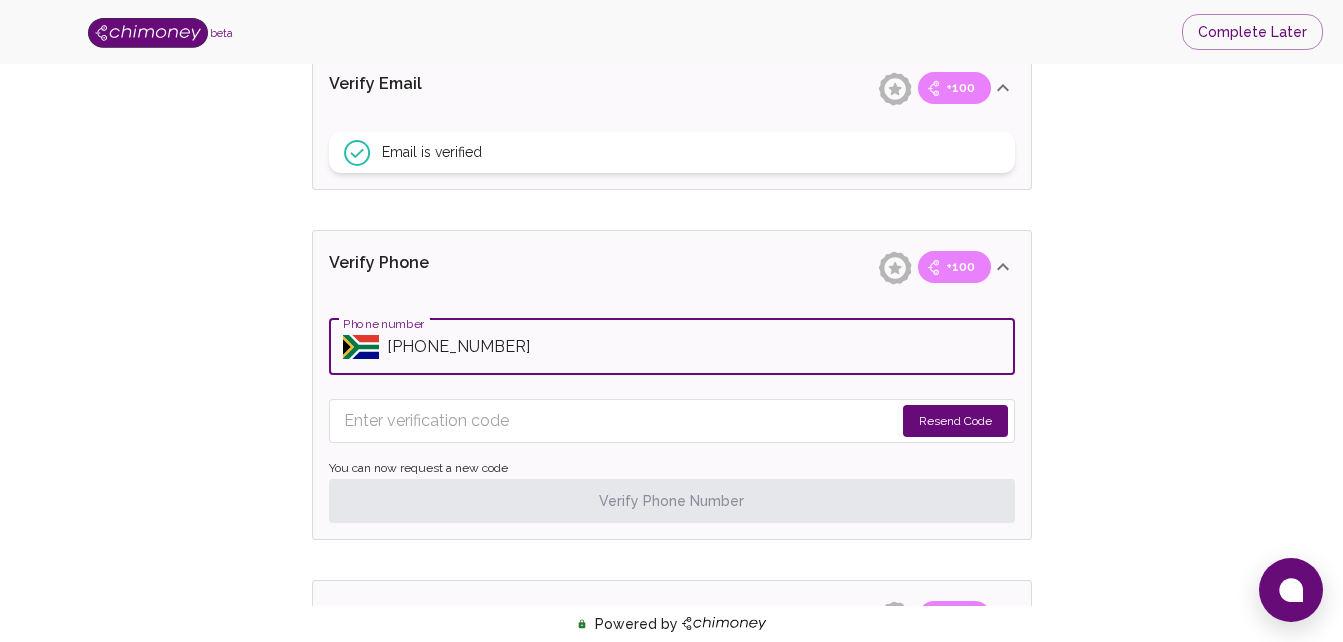 click on "Resend Code" at bounding box center [955, 421] 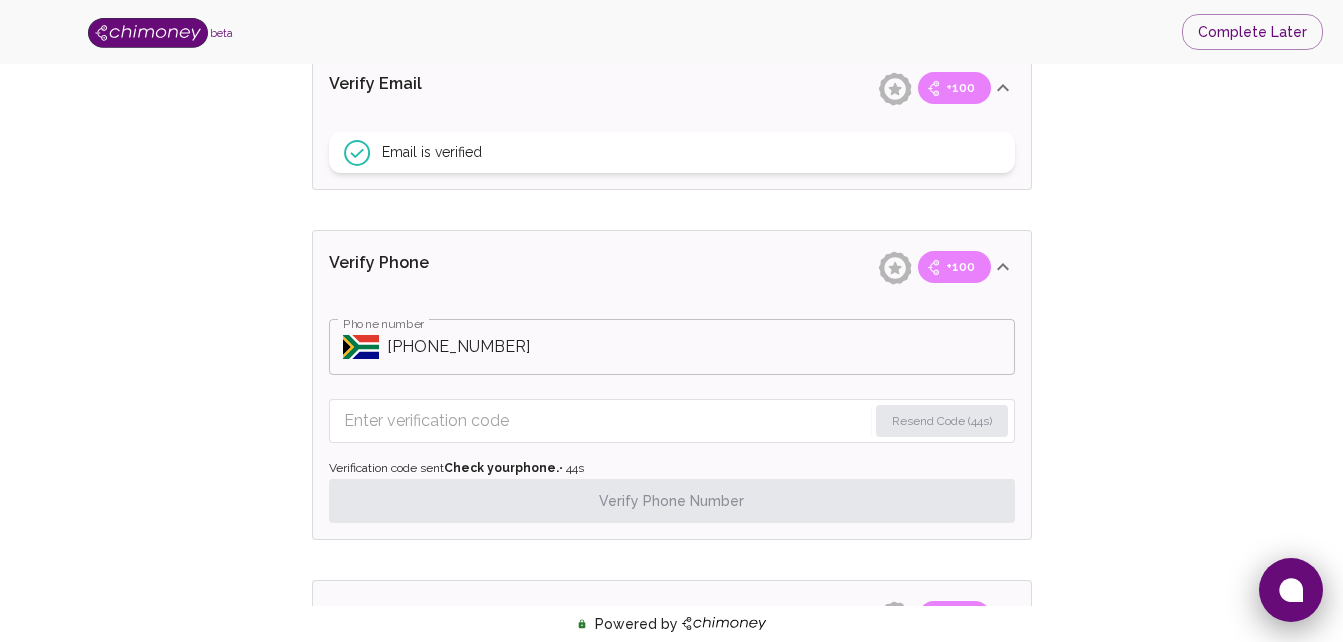 click at bounding box center [1291, 590] 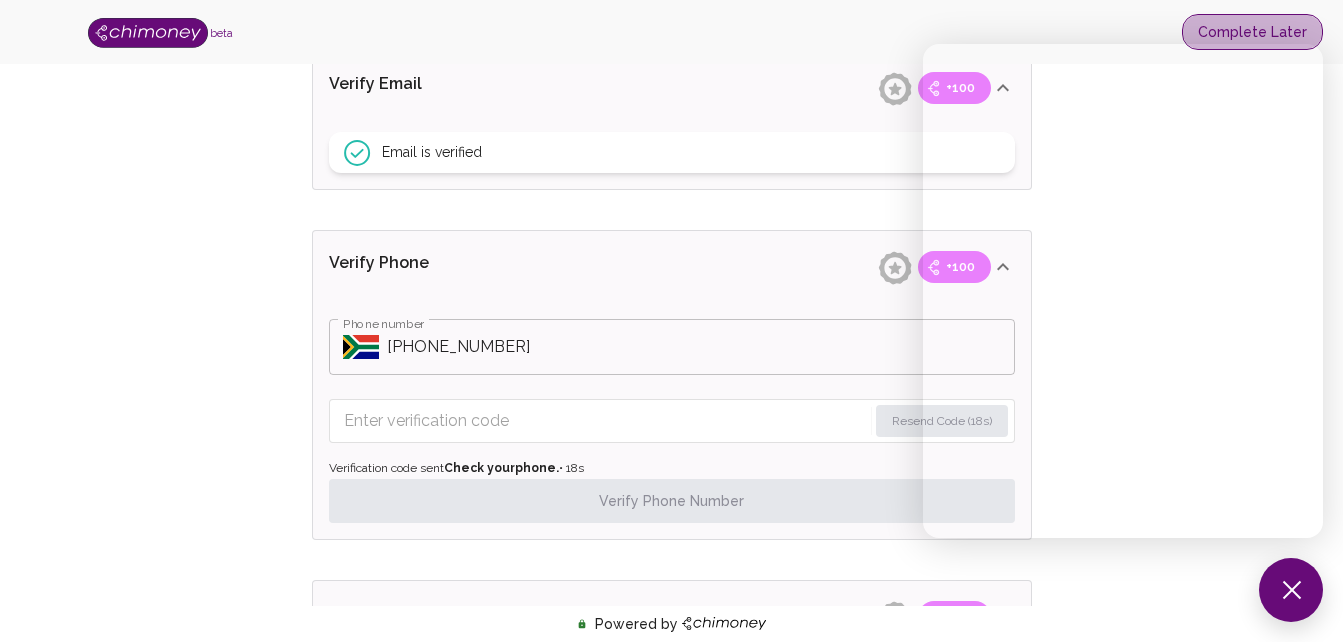 click on "Complete Later" at bounding box center (1252, 32) 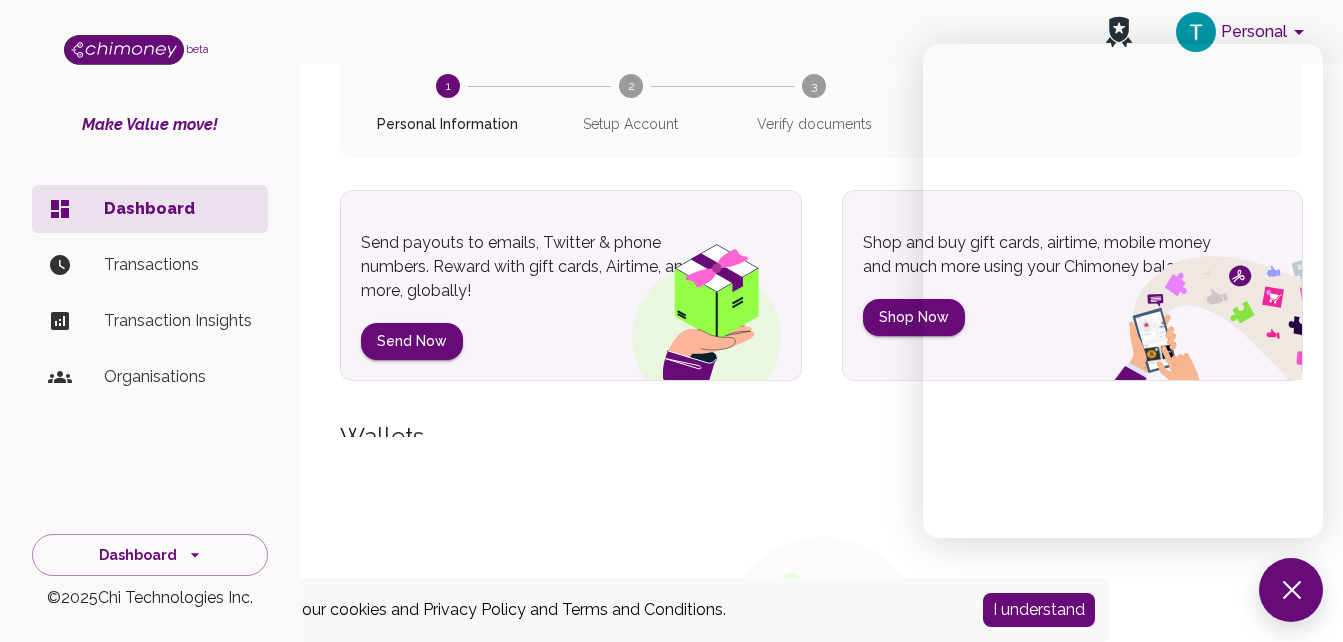 scroll, scrollTop: 0, scrollLeft: 0, axis: both 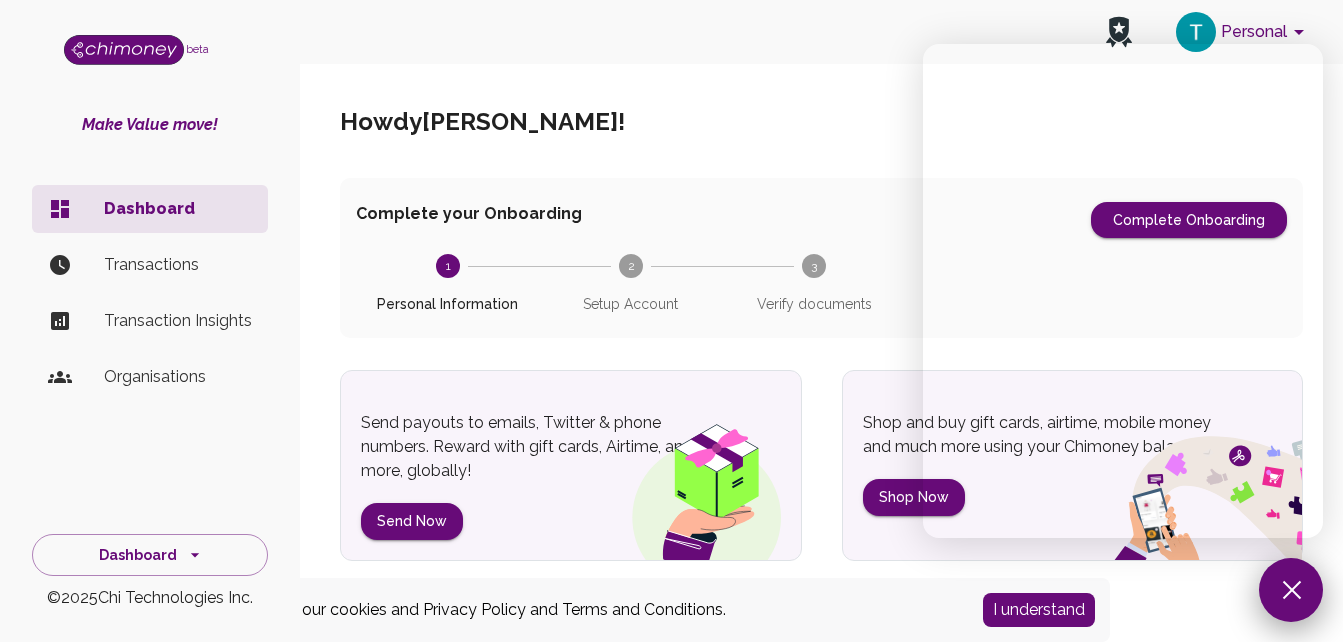 click at bounding box center [1291, 590] 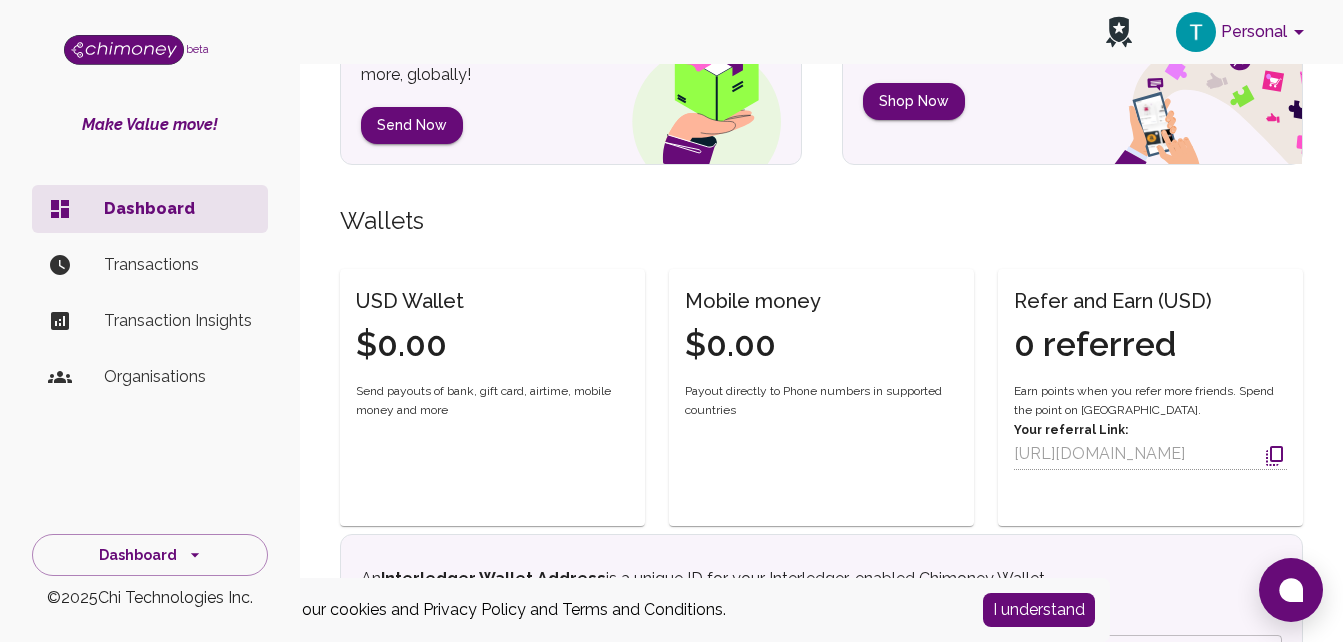 scroll, scrollTop: 400, scrollLeft: 0, axis: vertical 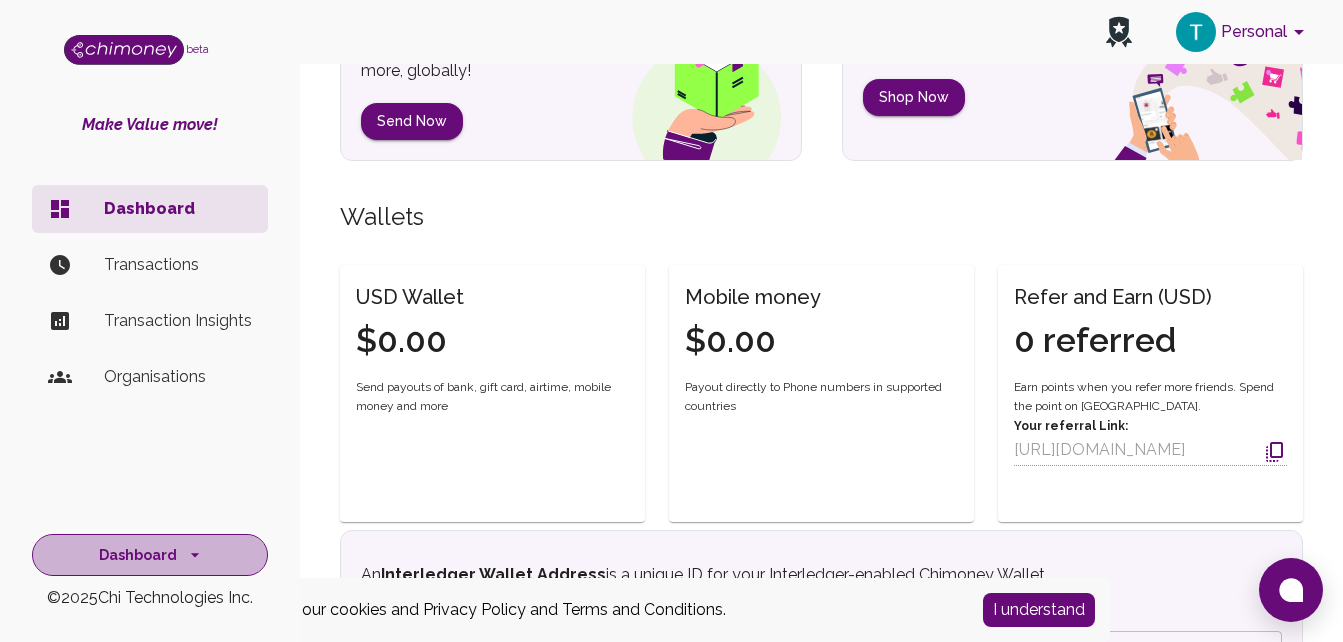 click 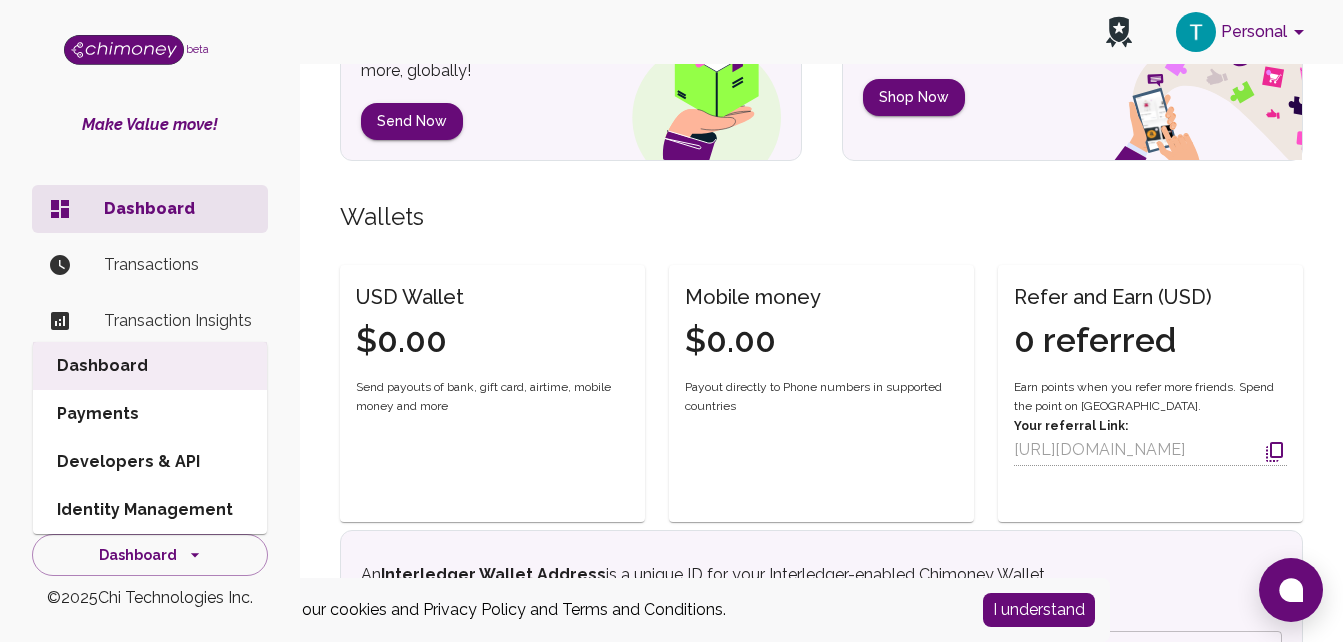 click on "Identity Management" at bounding box center [150, 510] 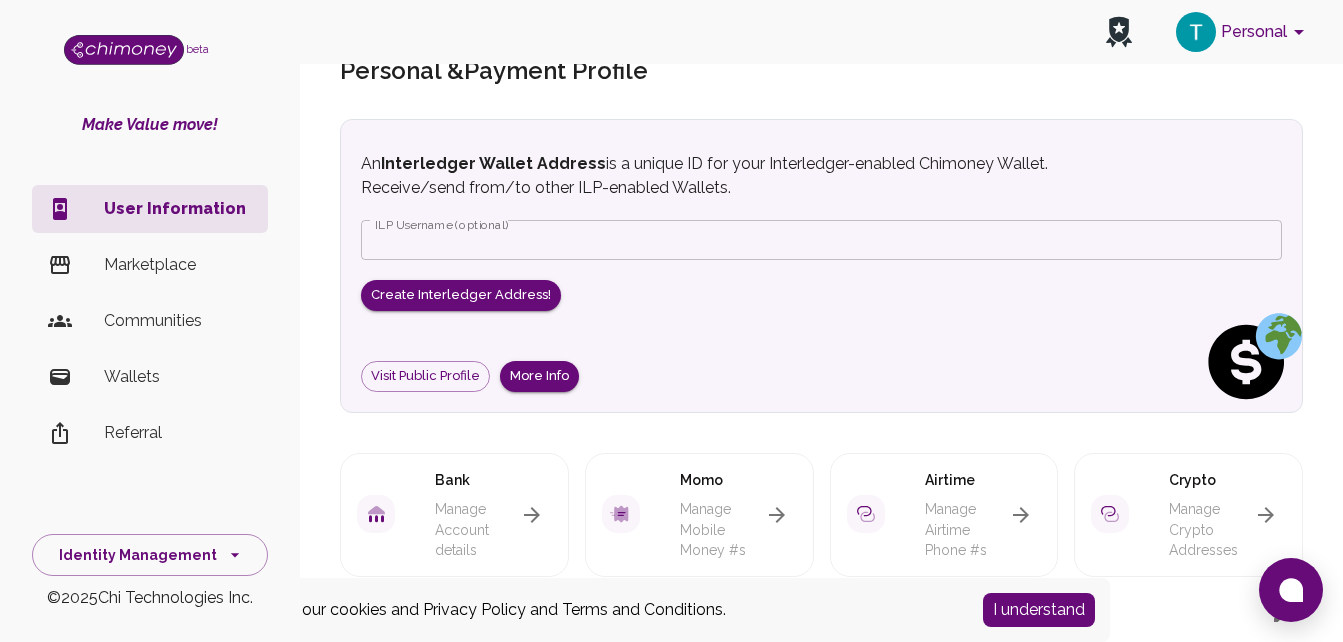 scroll, scrollTop: 0, scrollLeft: 0, axis: both 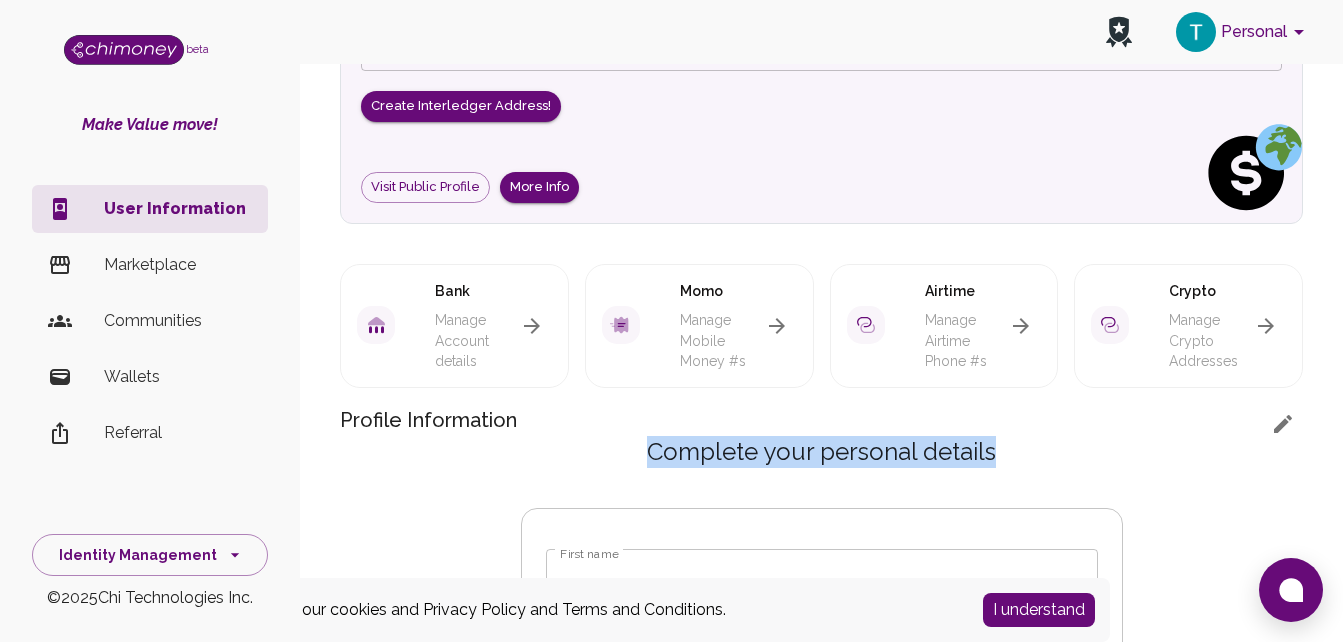 drag, startPoint x: 1073, startPoint y: 468, endPoint x: 895, endPoint y: 394, distance: 192.76929 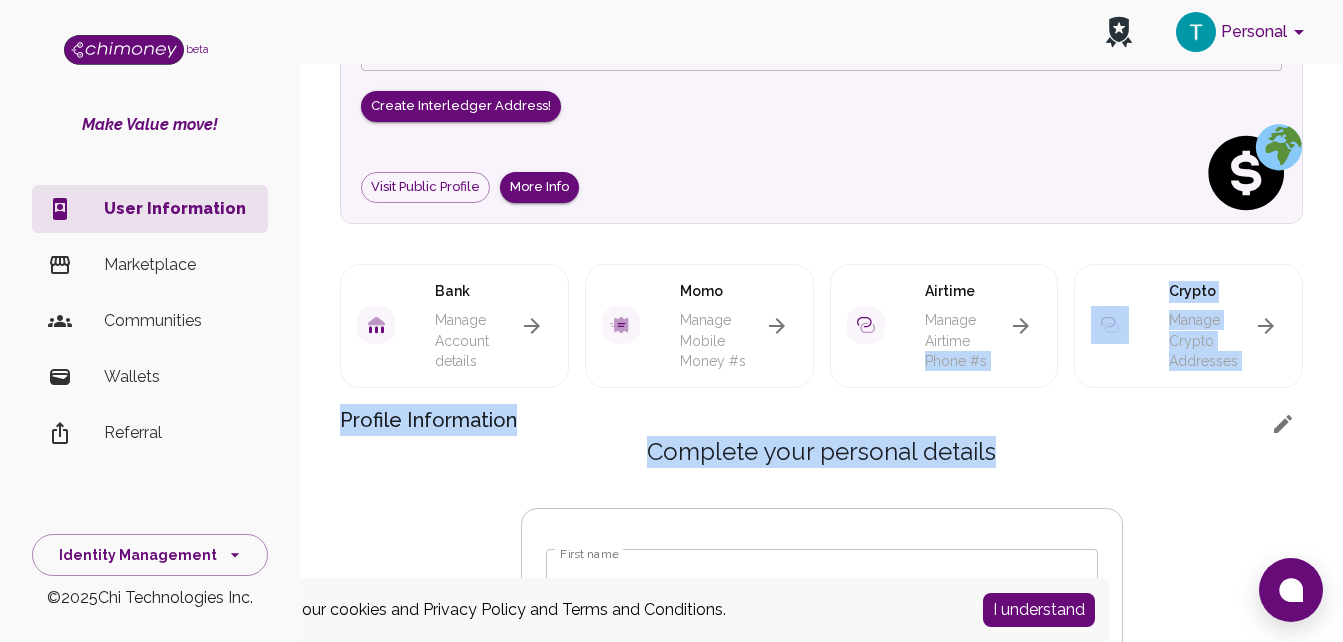 drag, startPoint x: 895, startPoint y: 394, endPoint x: 1002, endPoint y: 392, distance: 107.01869 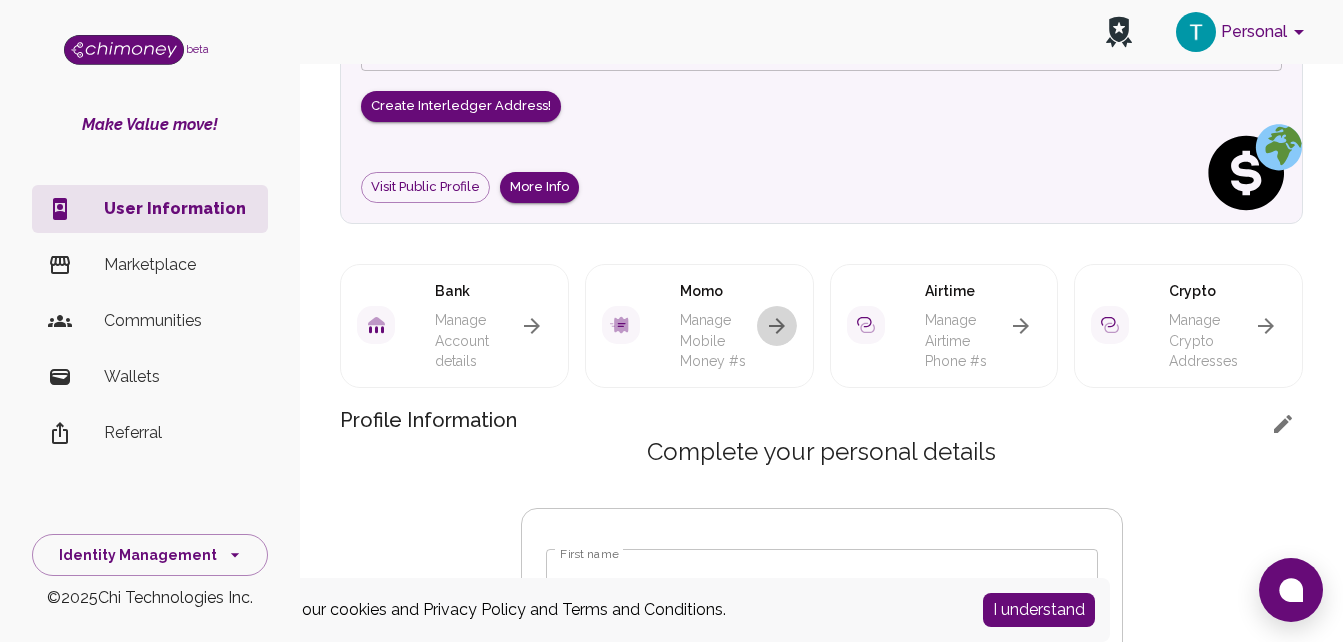 click 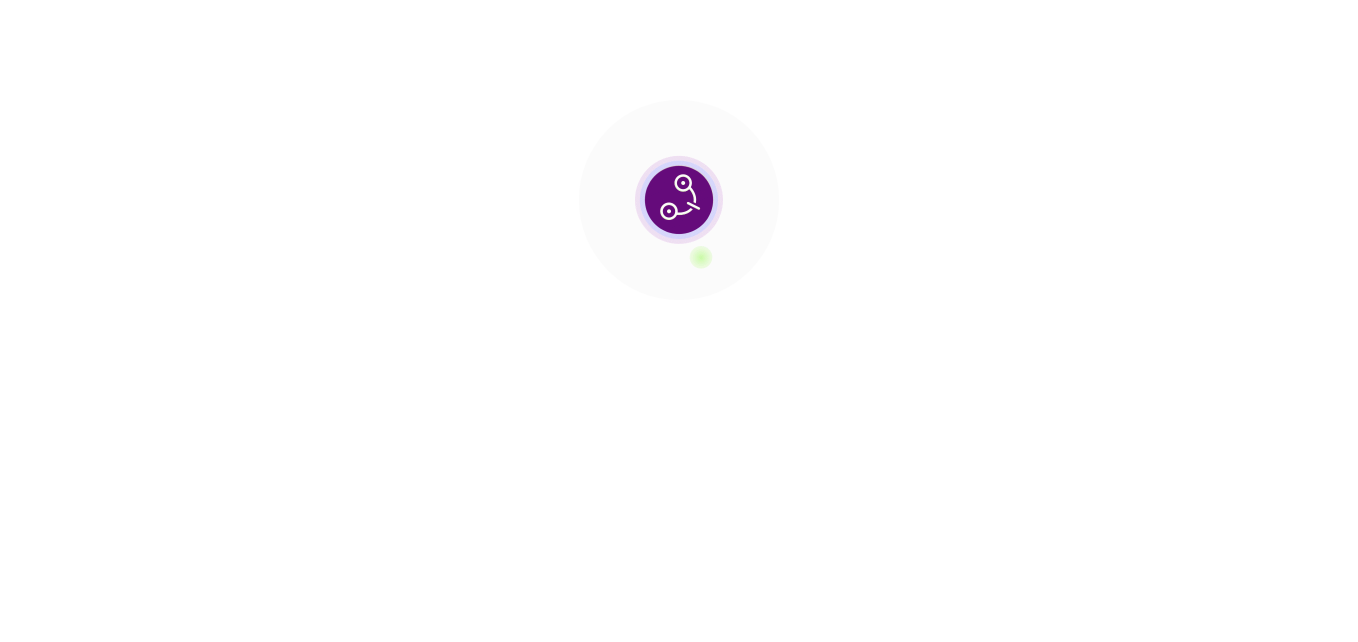 scroll, scrollTop: 0, scrollLeft: 0, axis: both 